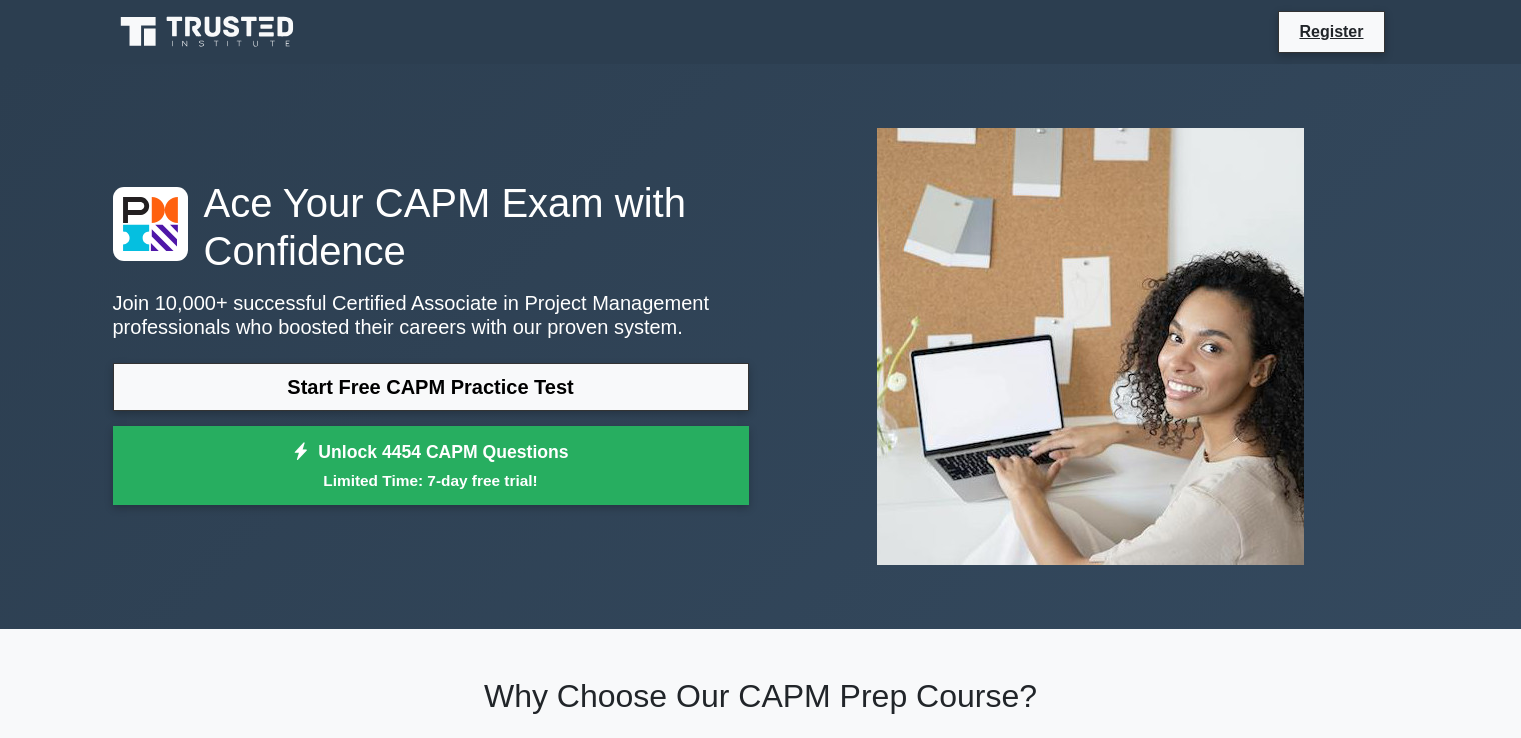 scroll, scrollTop: 0, scrollLeft: 0, axis: both 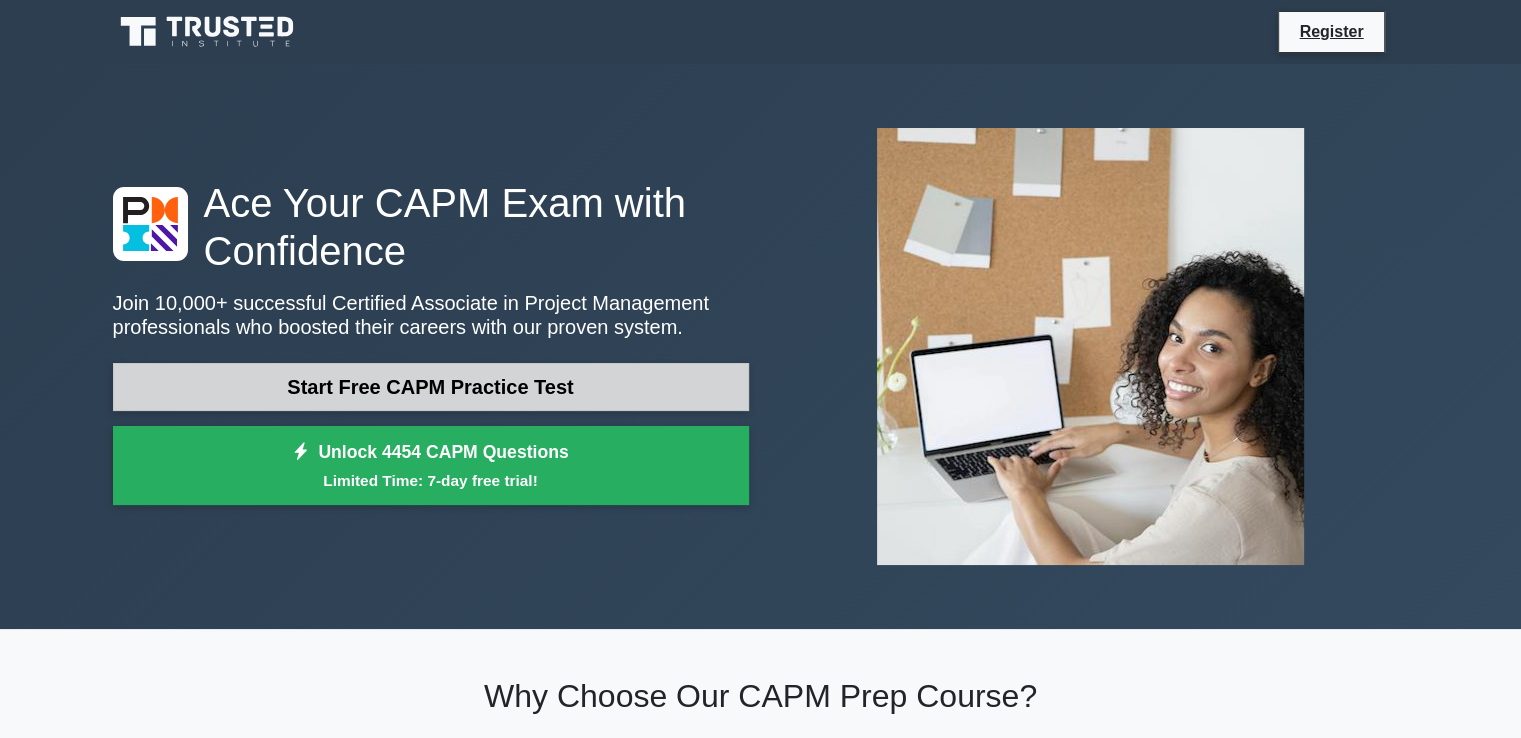 click on "Start Free CAPM Practice Test" at bounding box center (431, 387) 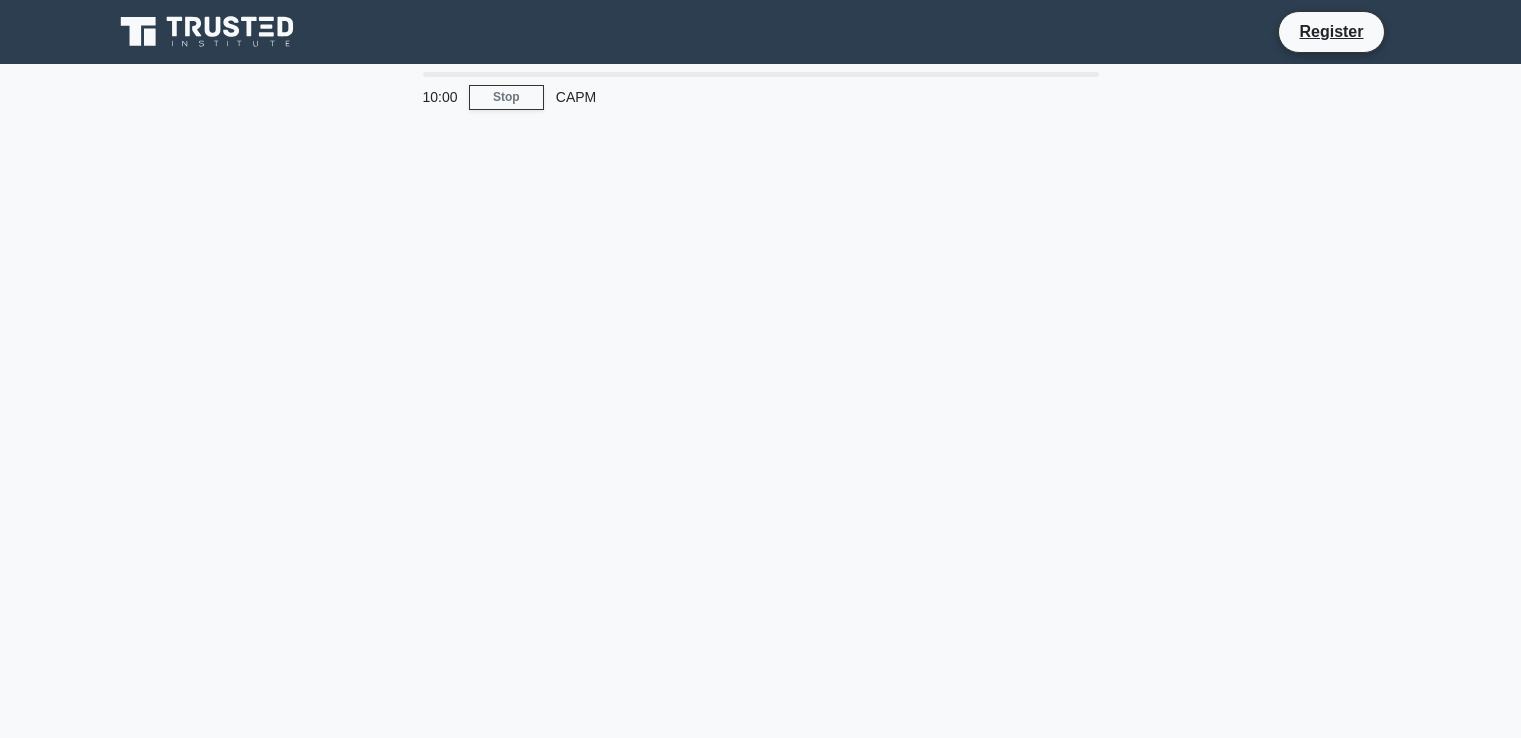 scroll, scrollTop: 0, scrollLeft: 0, axis: both 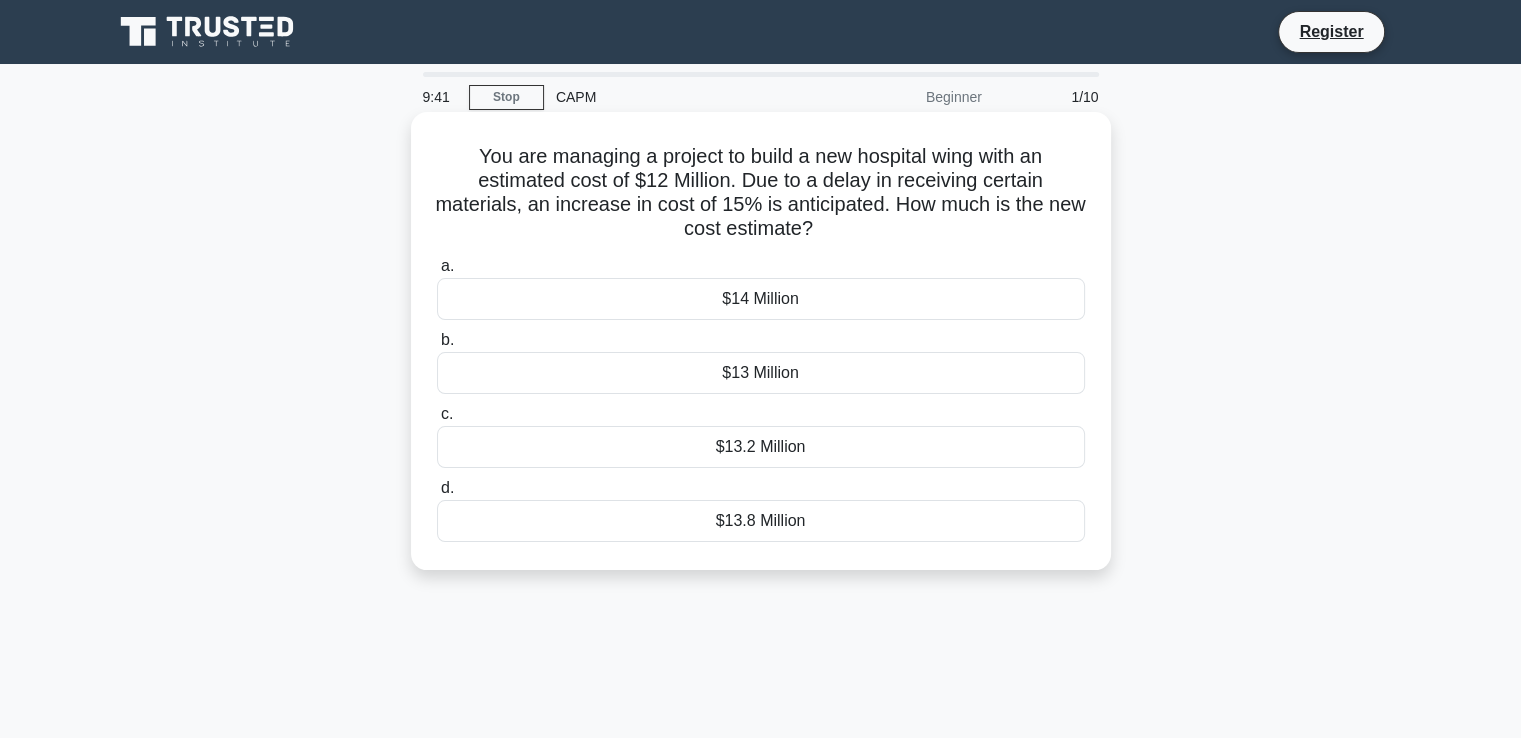 click on "$13.8 Million" at bounding box center (761, 521) 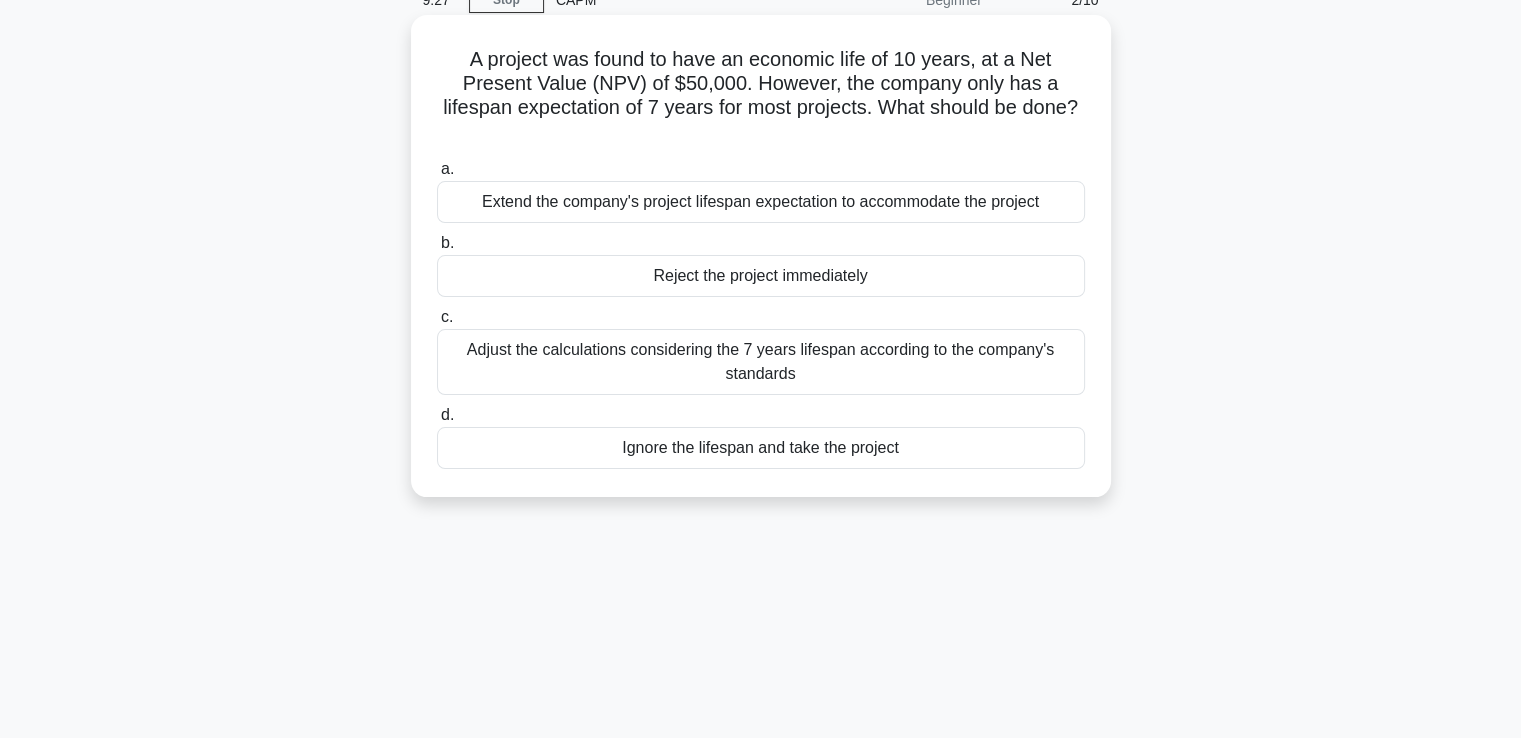 scroll, scrollTop: 100, scrollLeft: 0, axis: vertical 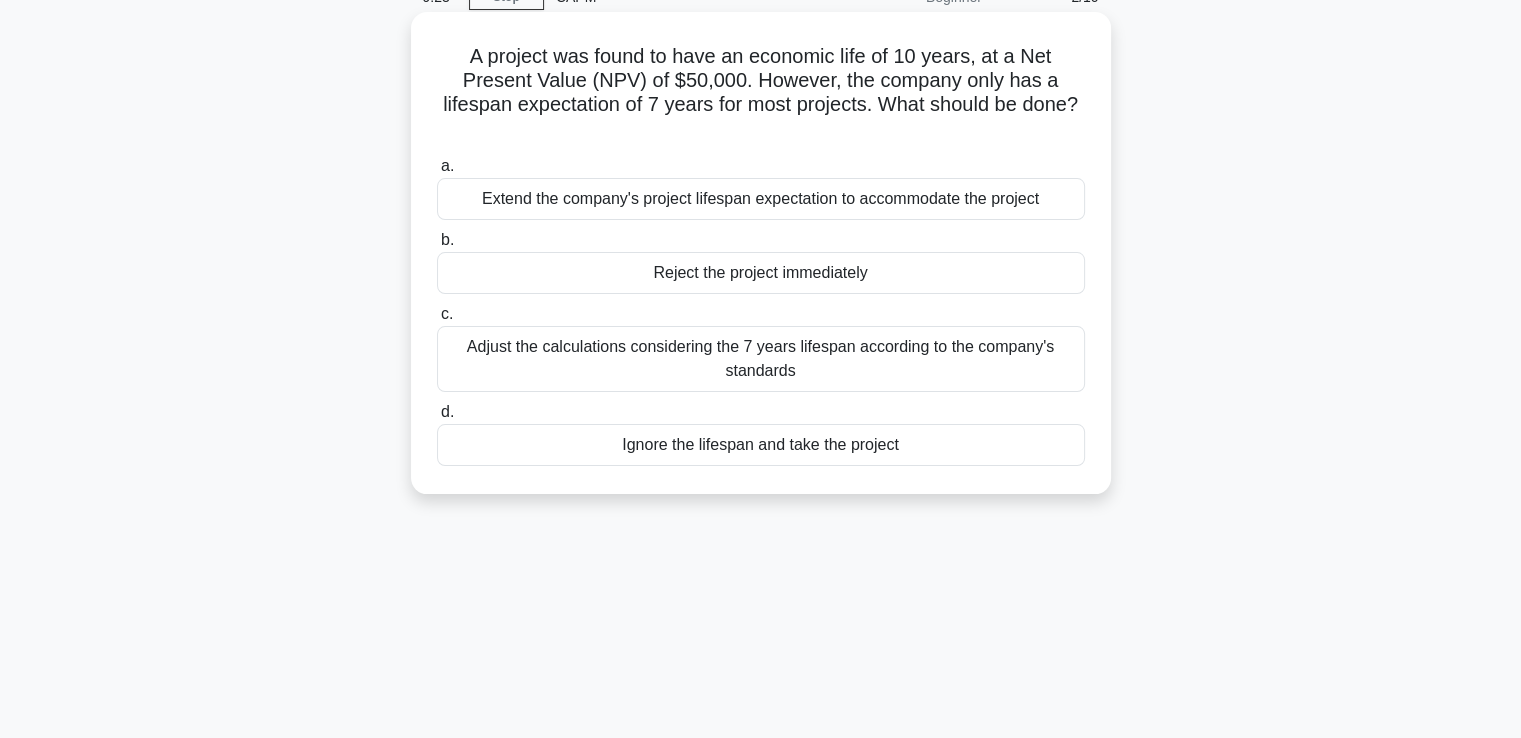 click on "Reject the project immediately" at bounding box center [761, 273] 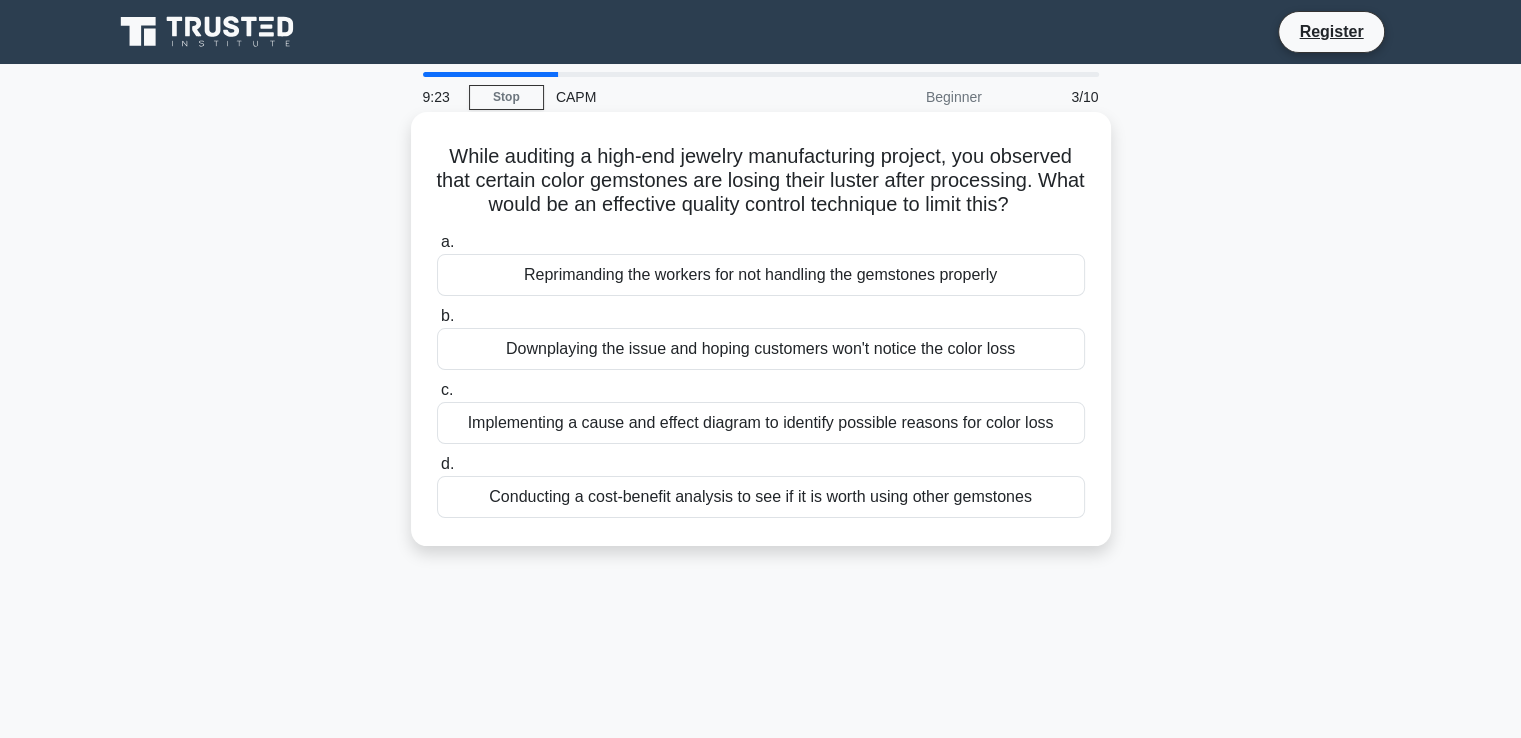 scroll, scrollTop: 0, scrollLeft: 0, axis: both 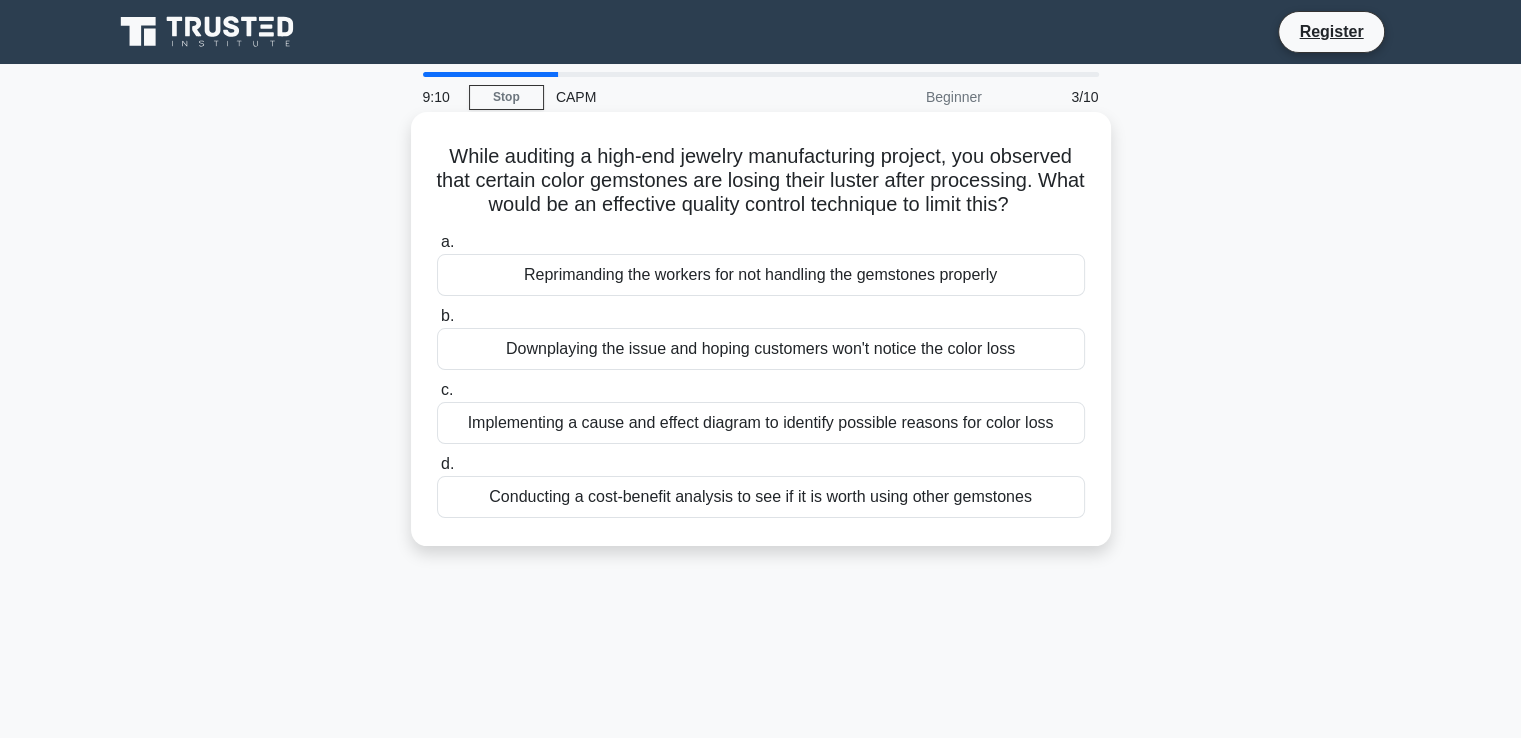 click on "Implementing a cause and effect diagram to identify possible reasons for color loss" at bounding box center (761, 423) 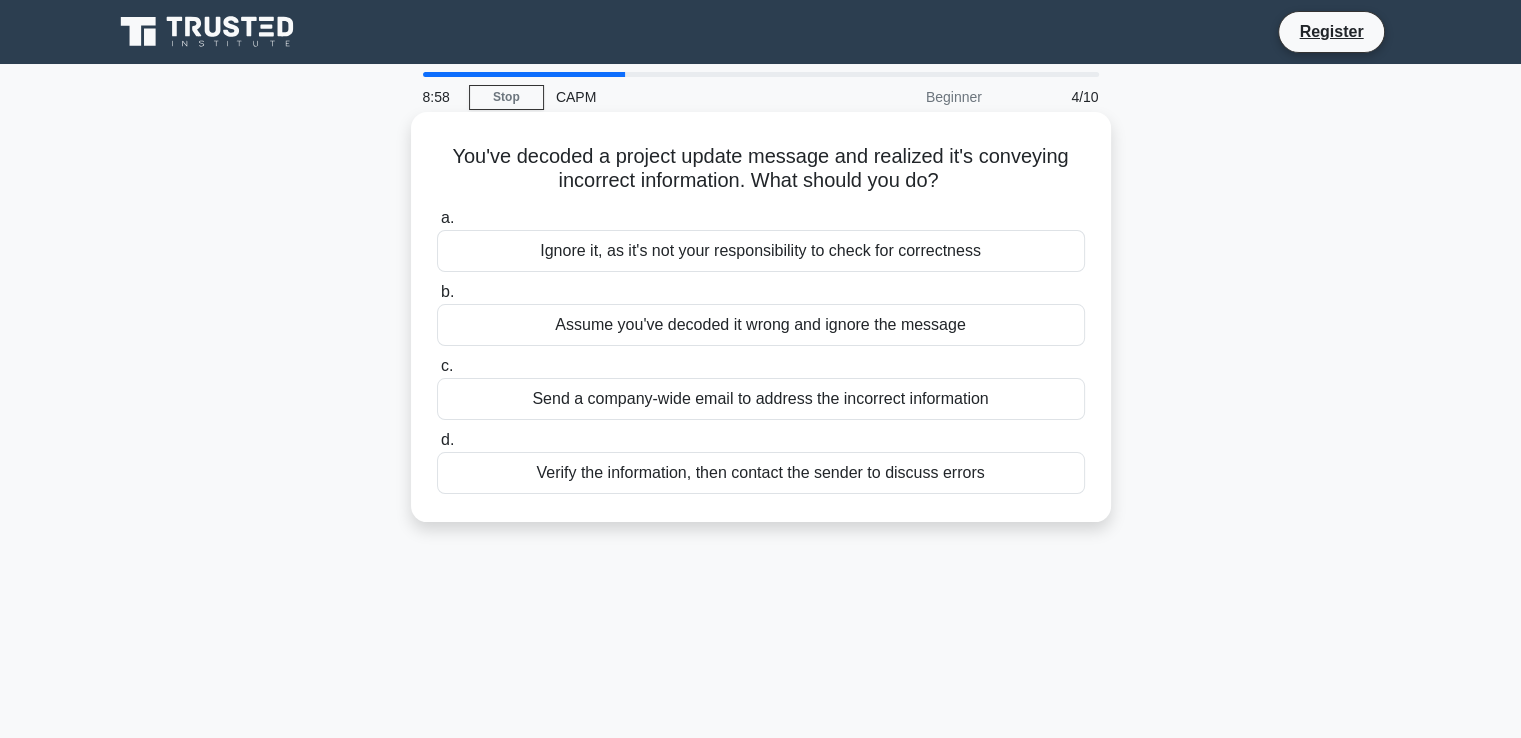 click on "Verify the information, then contact the sender to discuss errors" at bounding box center [761, 473] 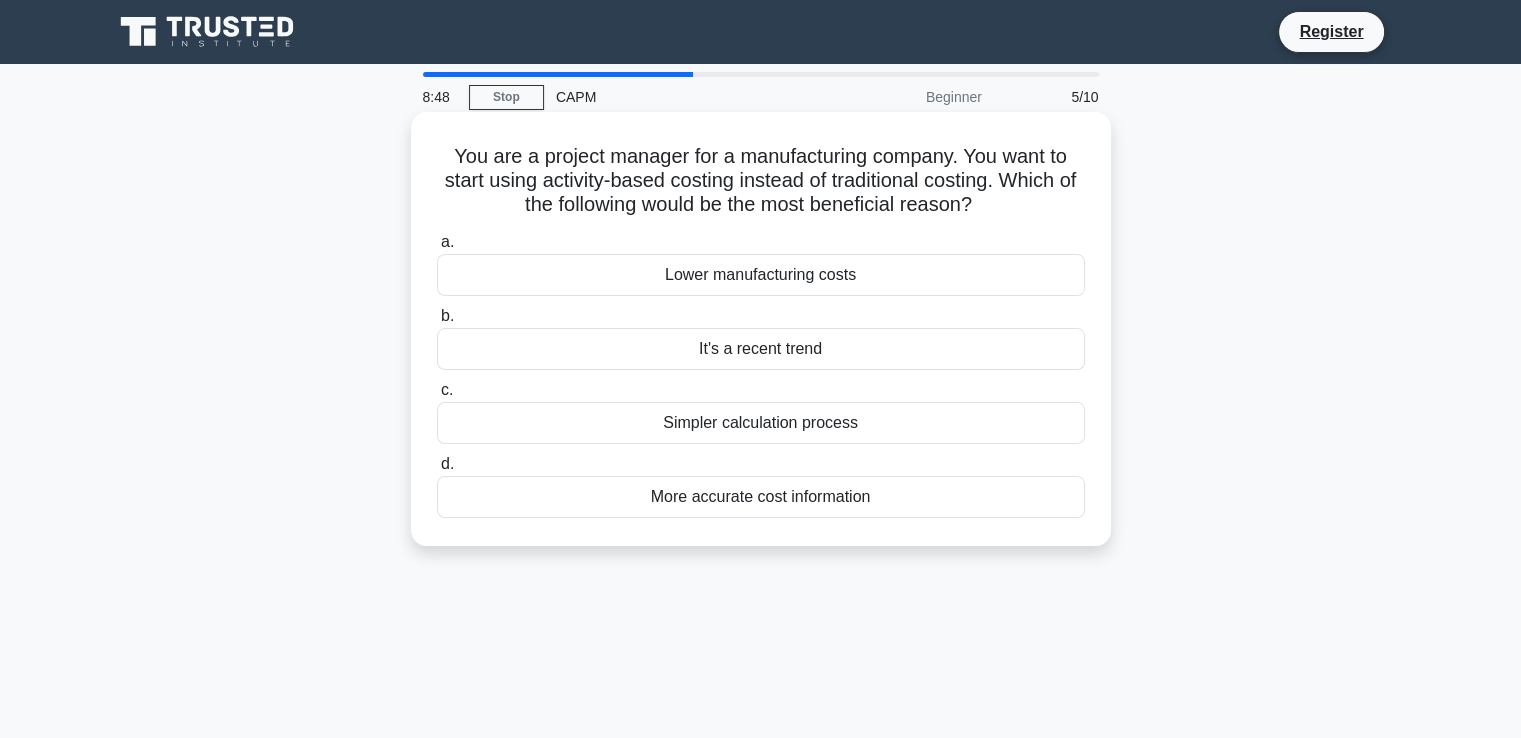 click on "More accurate cost information" at bounding box center (761, 497) 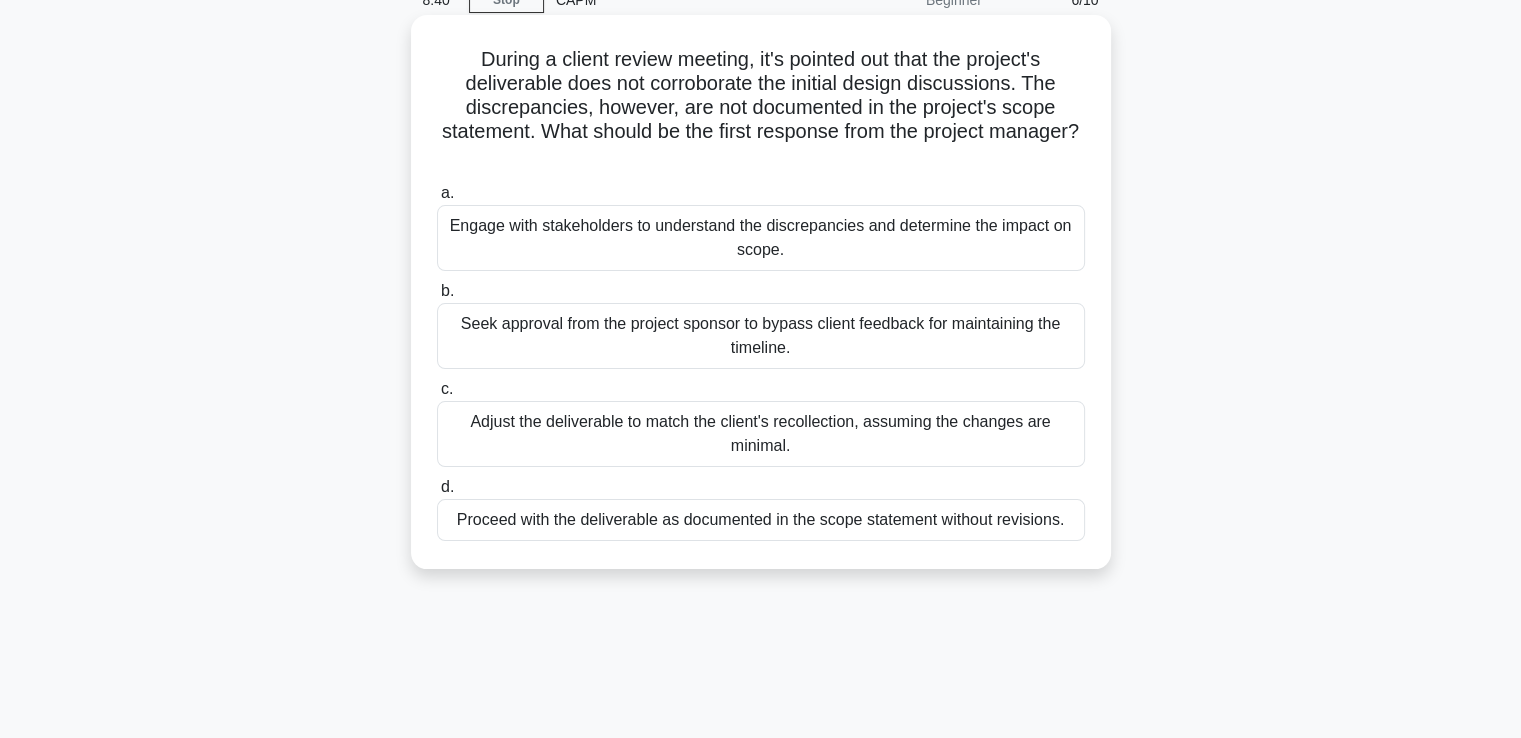 scroll, scrollTop: 100, scrollLeft: 0, axis: vertical 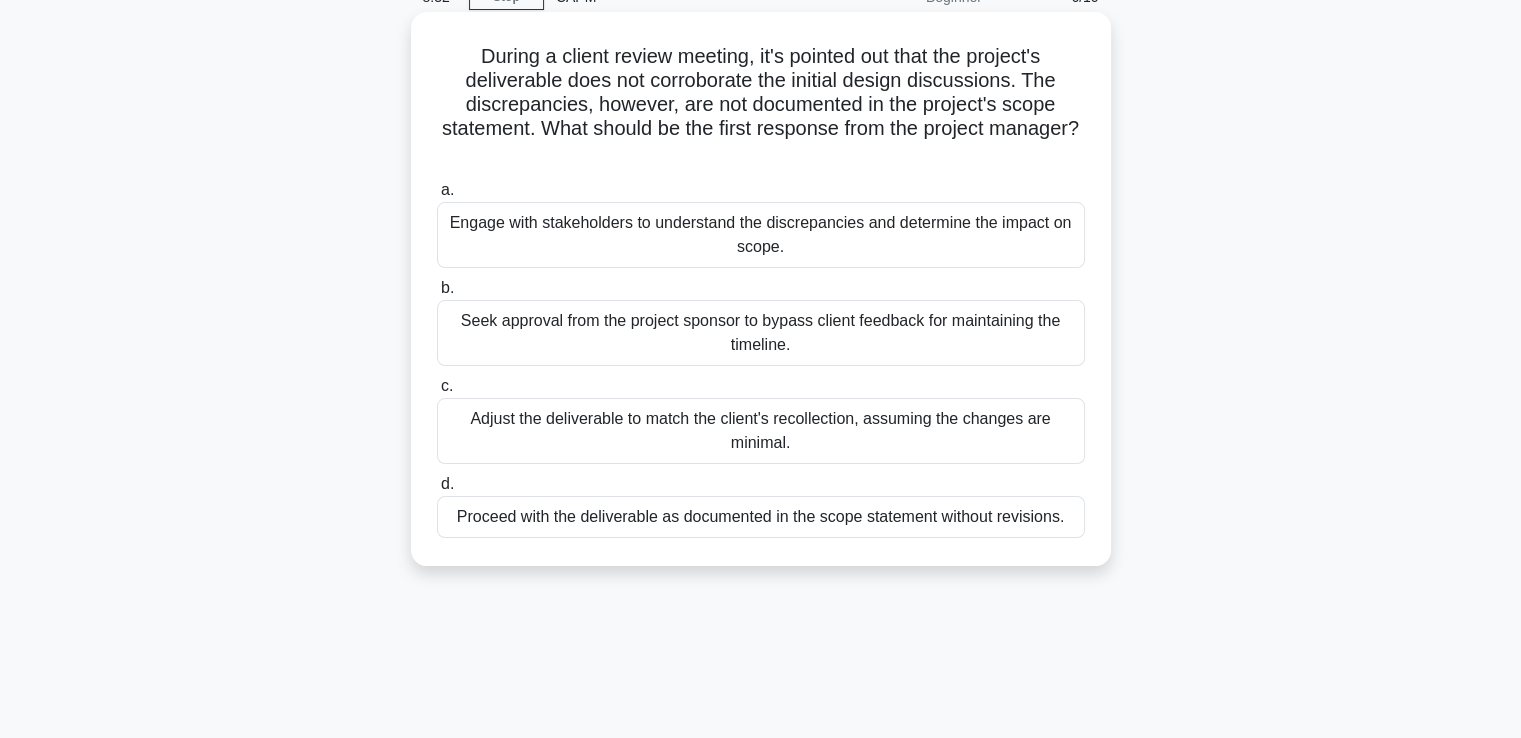 click on "Engage with stakeholders to understand the discrepancies and determine the impact on scope." at bounding box center (761, 235) 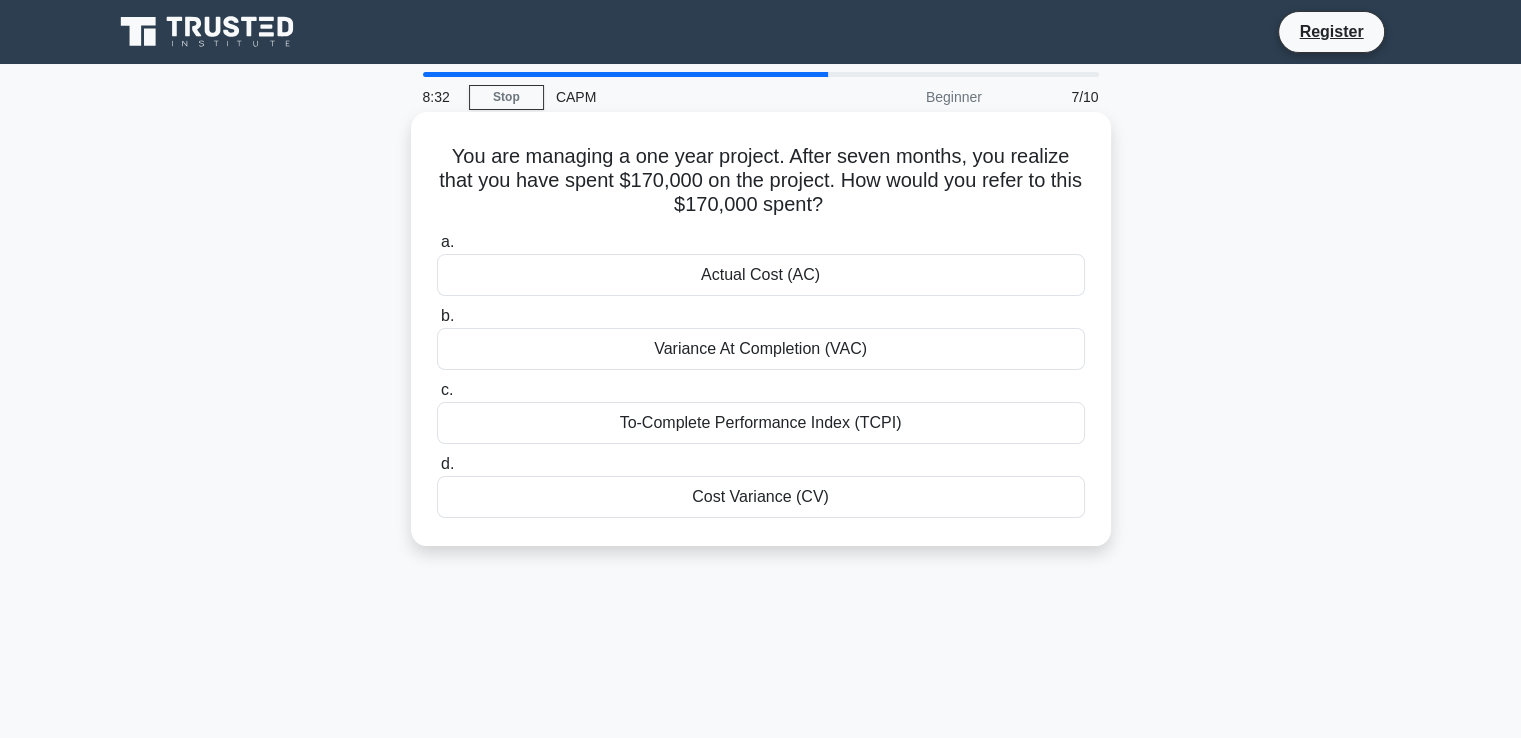scroll, scrollTop: 0, scrollLeft: 0, axis: both 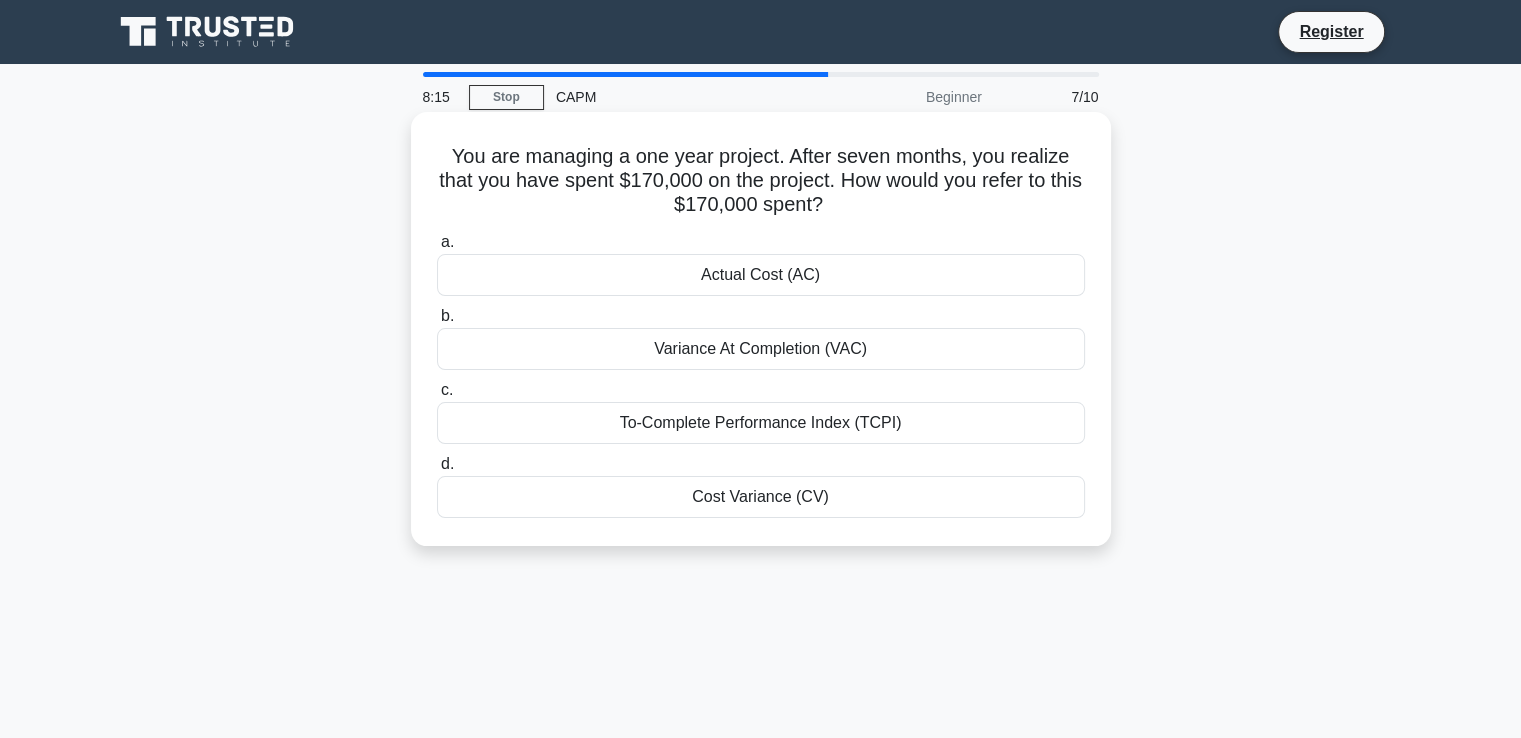 click on "Actual Cost (AC)" at bounding box center [761, 275] 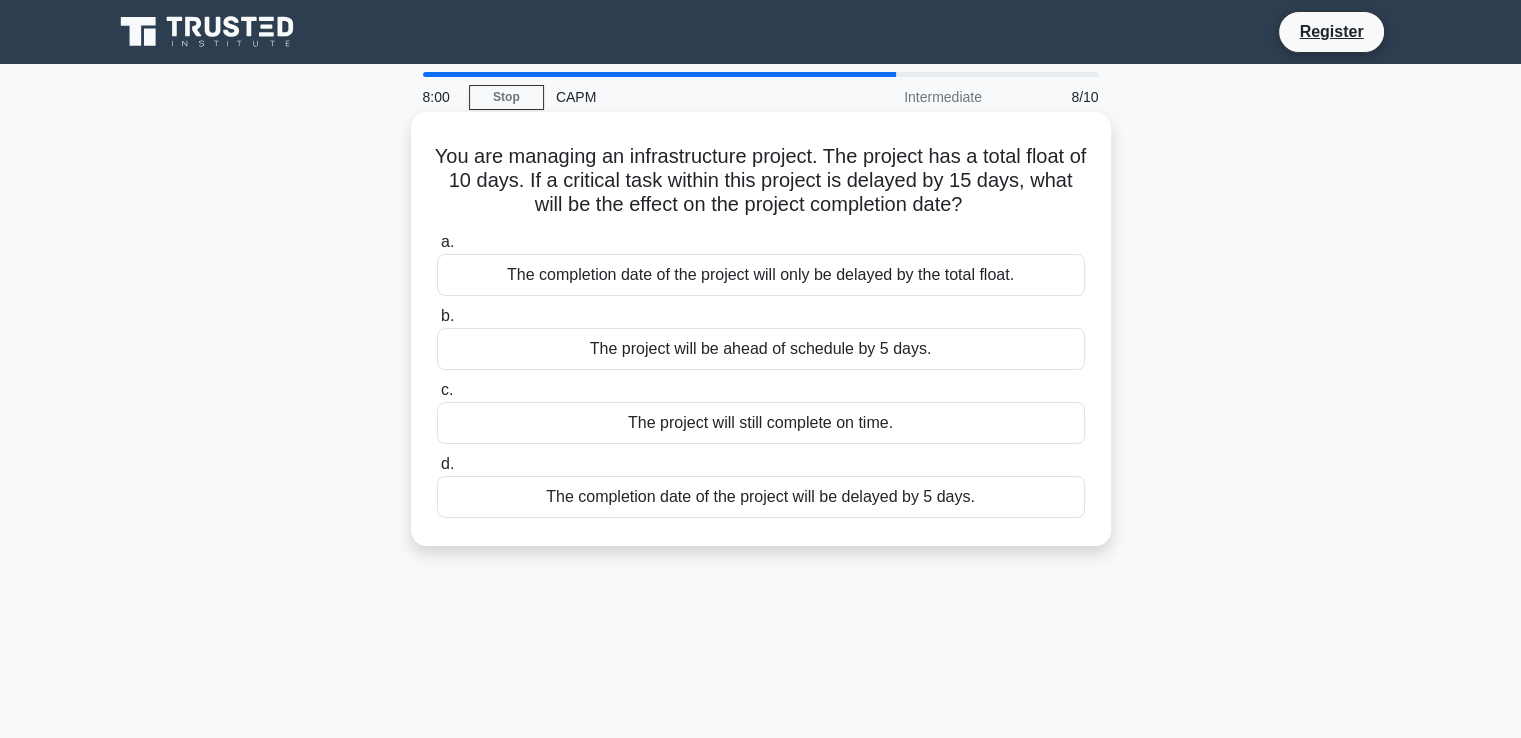 click on "The completion date of the project will be delayed by 5 days." at bounding box center (761, 497) 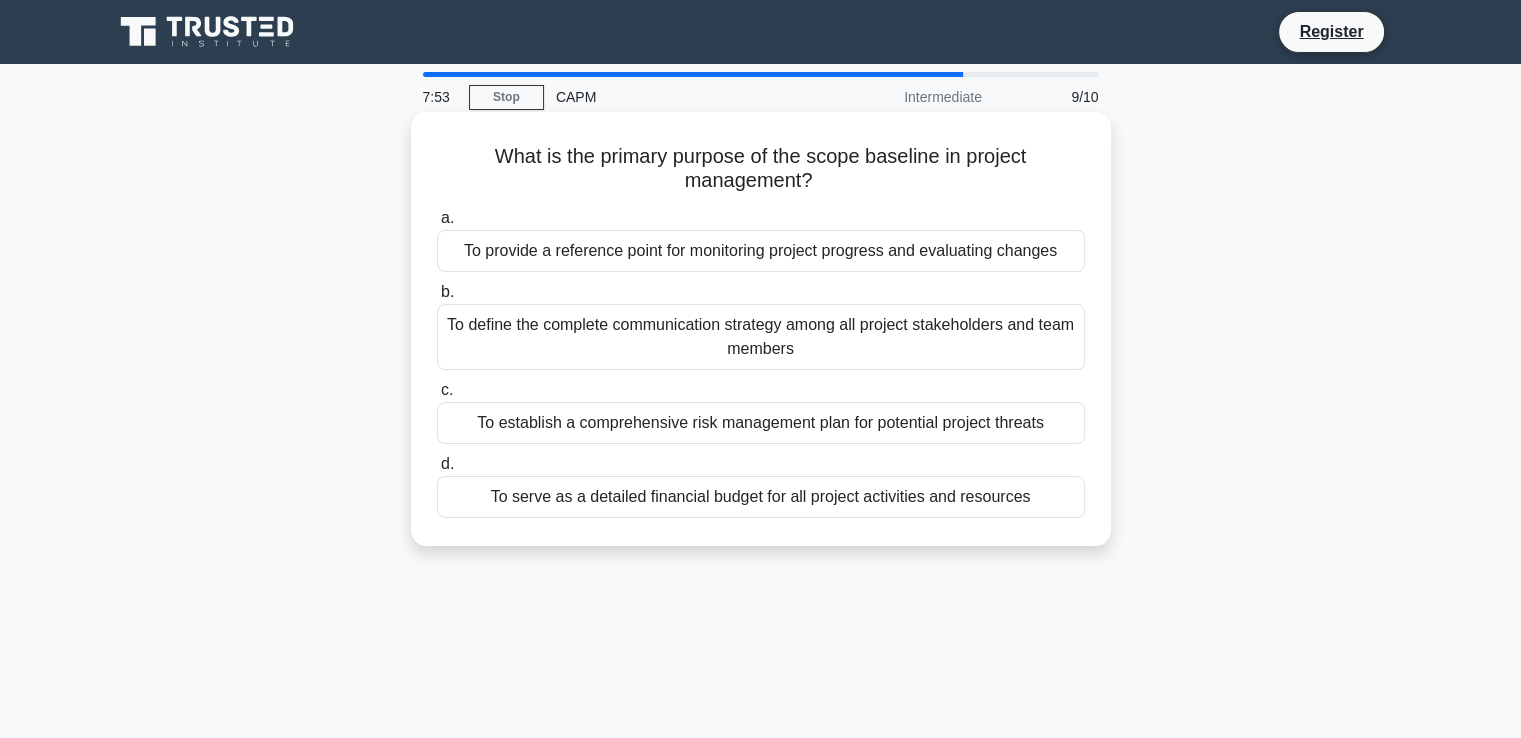 click on "To provide a reference point for monitoring project progress and evaluating changes" at bounding box center [761, 251] 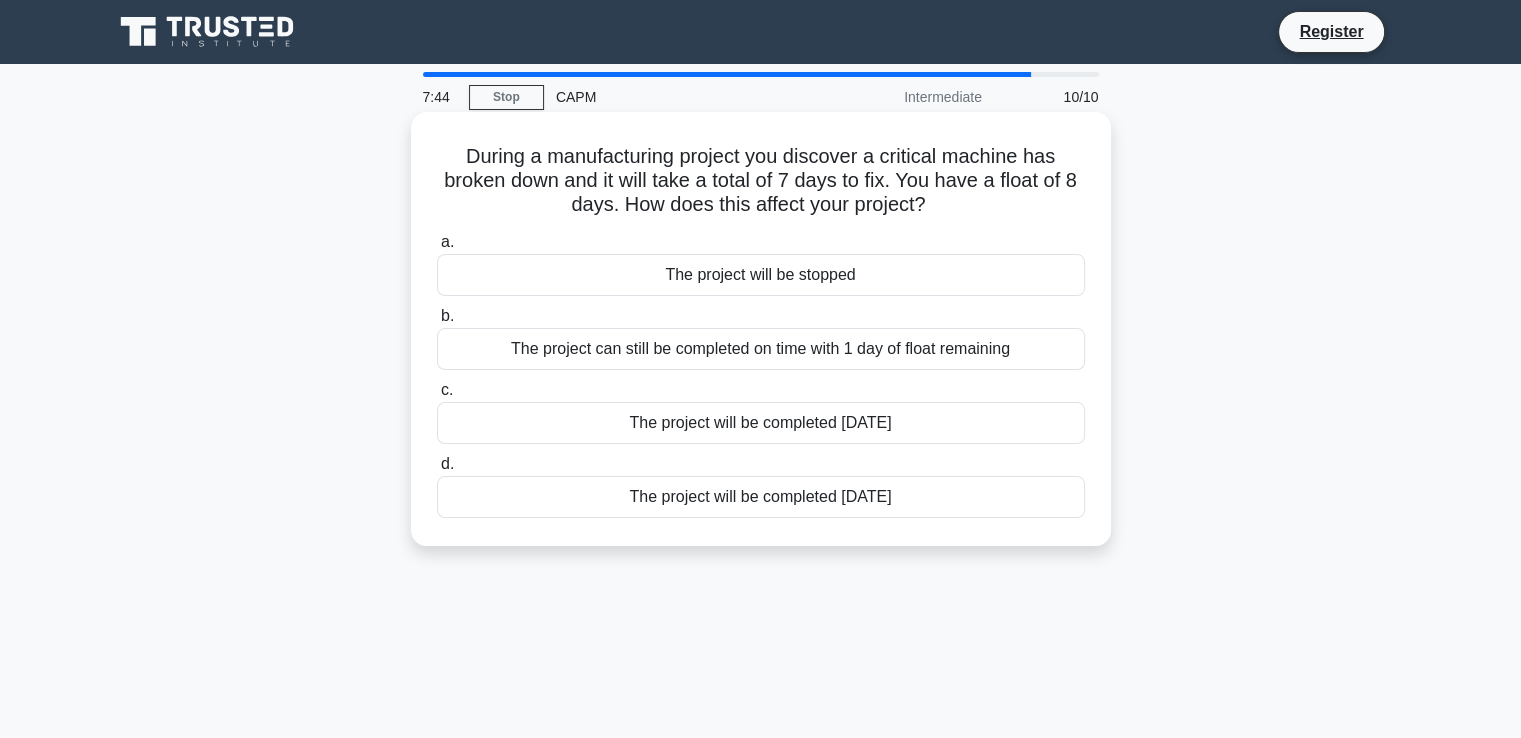 click on "The project can still be completed on time with 1 day of float remaining" at bounding box center [761, 349] 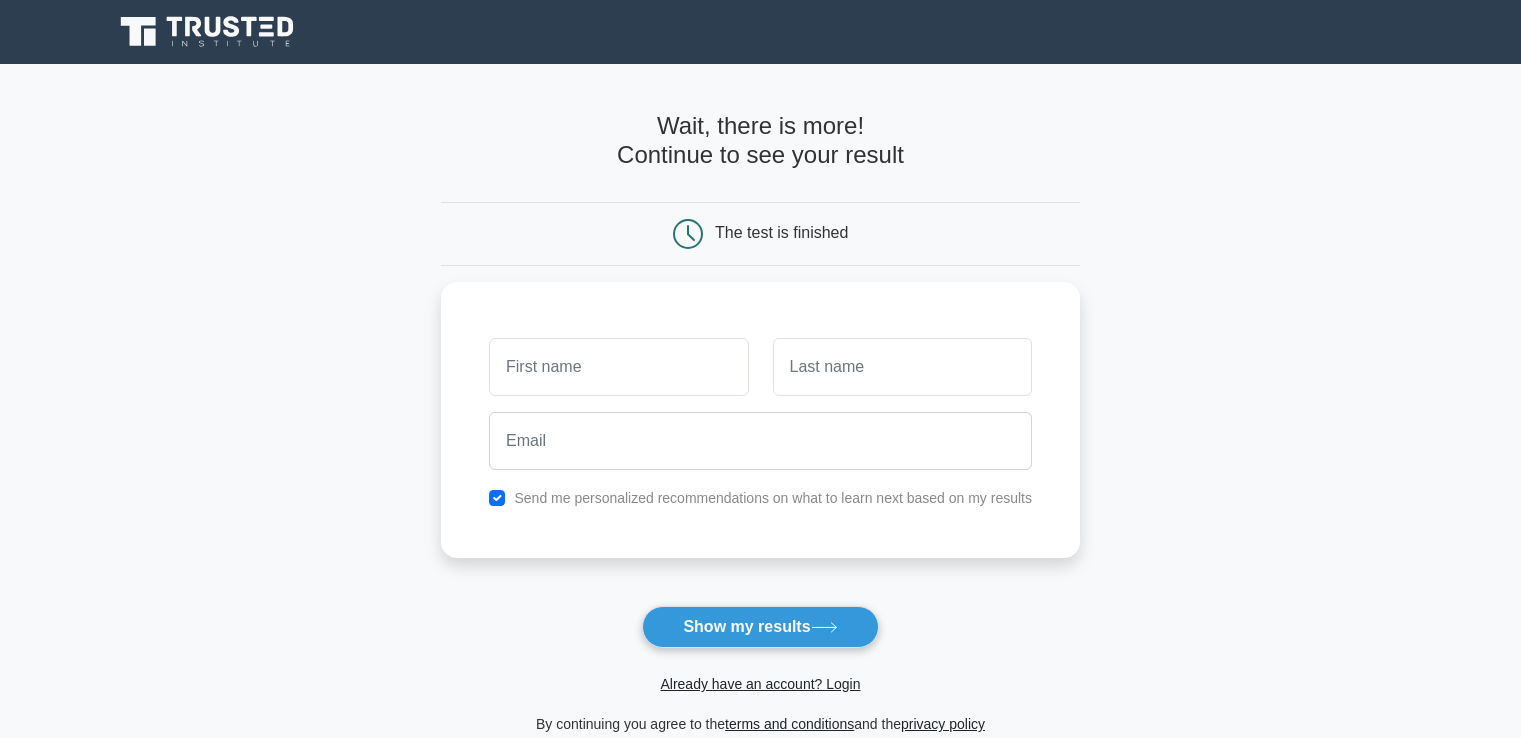 scroll, scrollTop: 0, scrollLeft: 0, axis: both 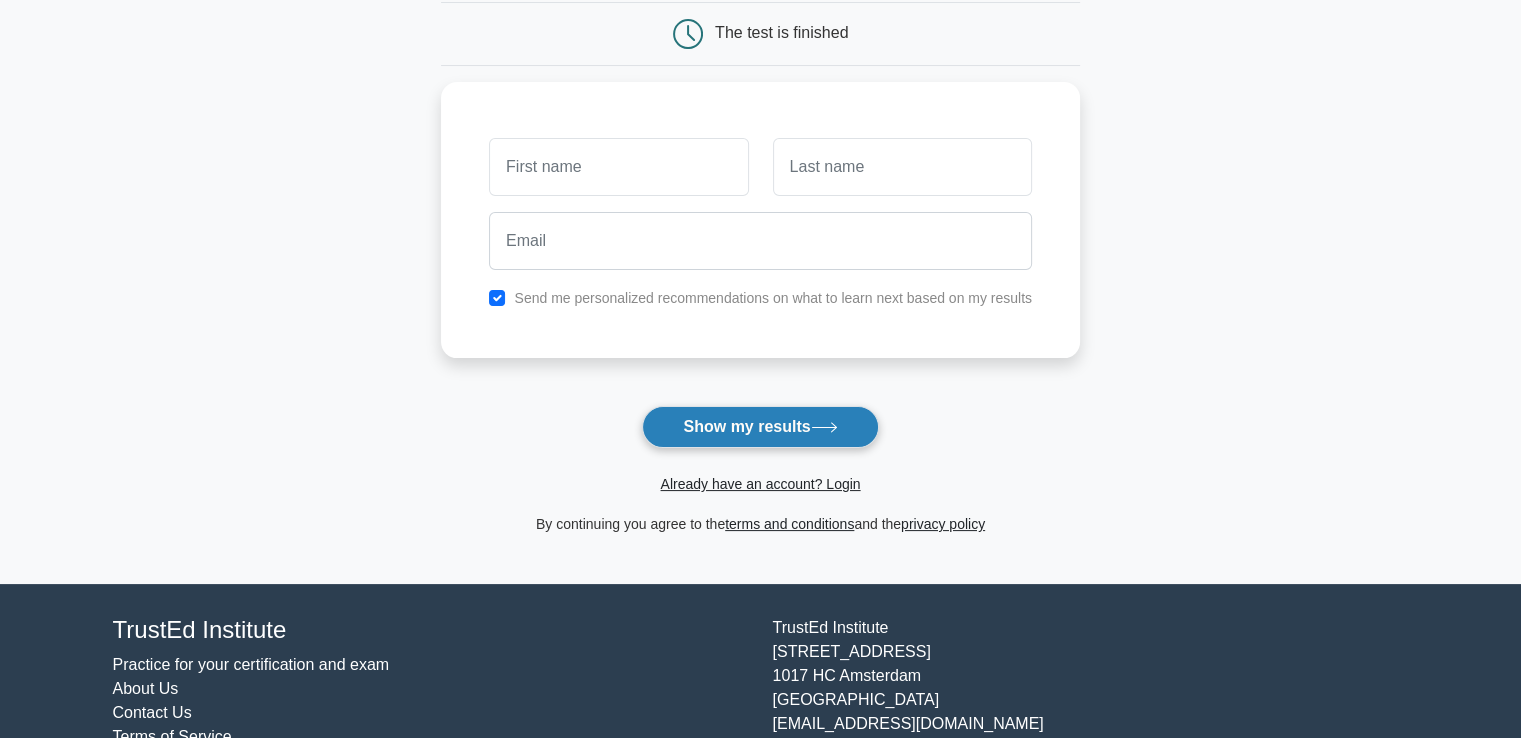 click on "Show my results" at bounding box center (760, 427) 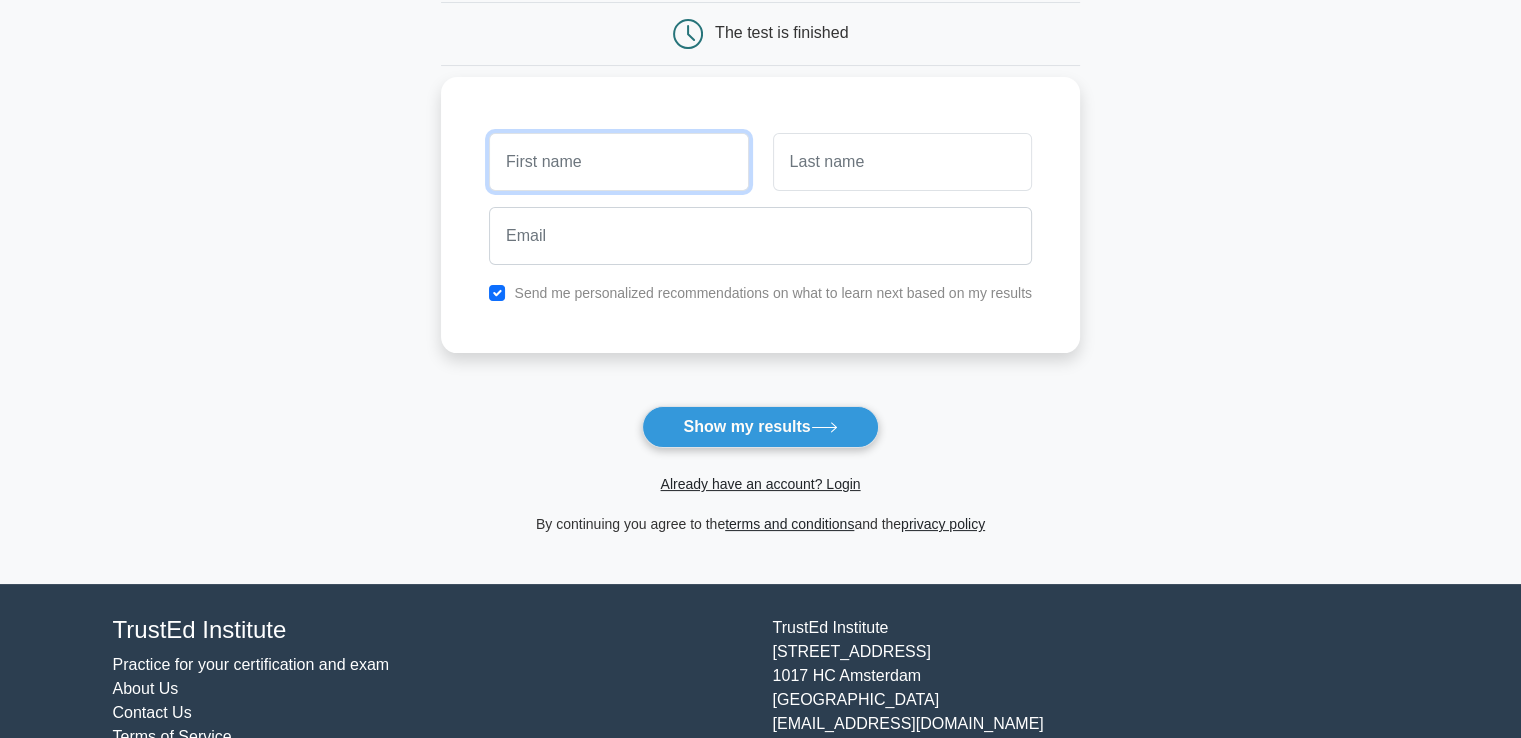 click at bounding box center (618, 162) 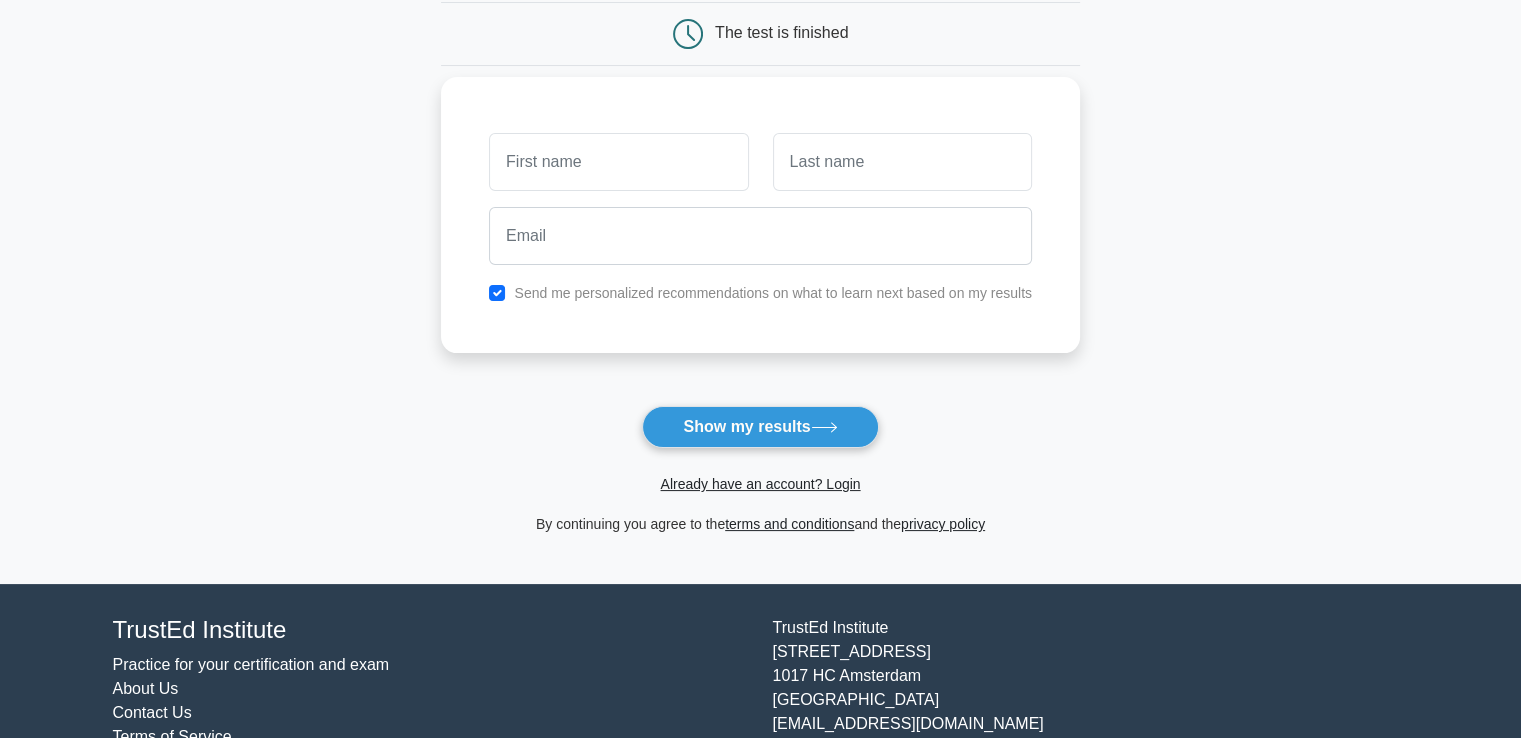 click on "Send me personalized recommendations on what to learn next based on my results" at bounding box center (773, 293) 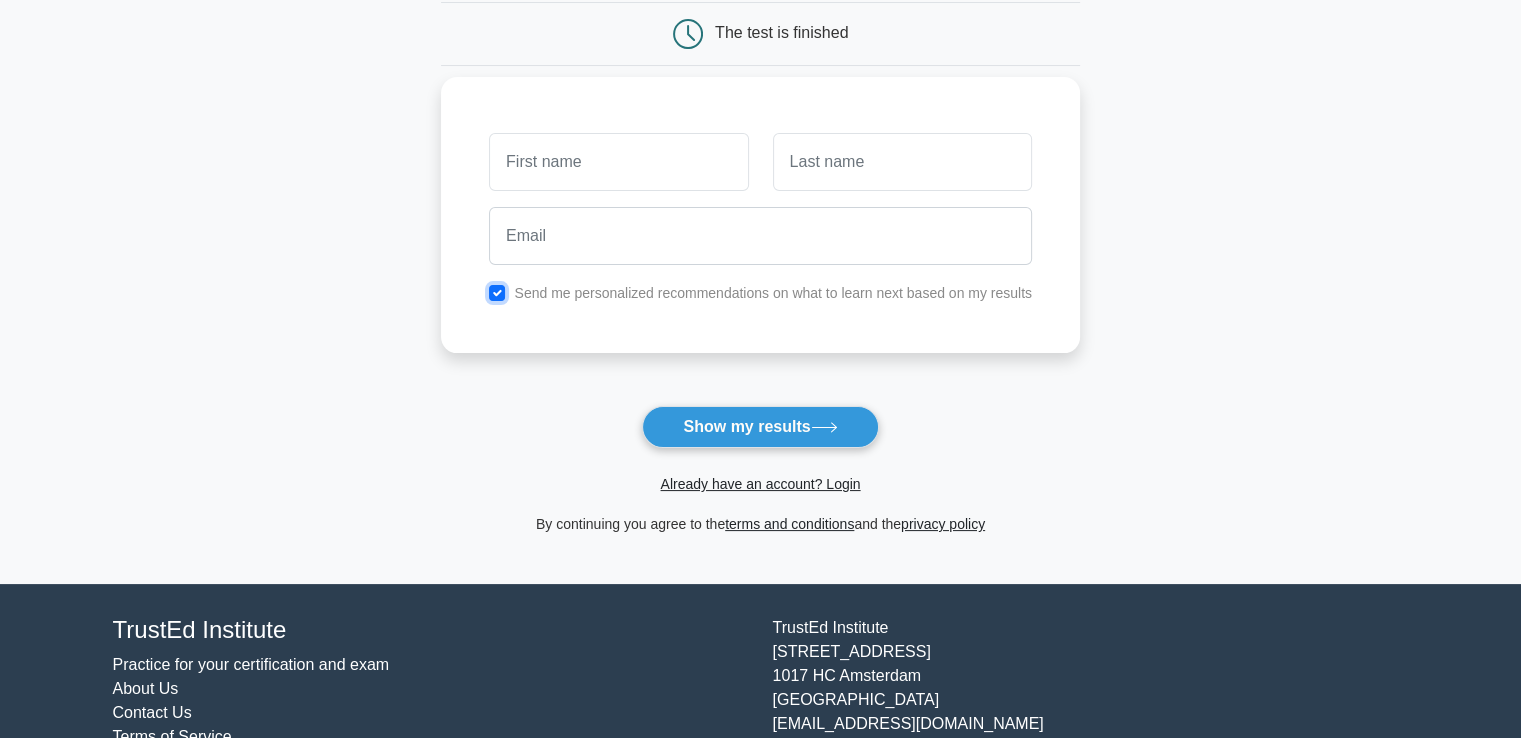 click at bounding box center (497, 293) 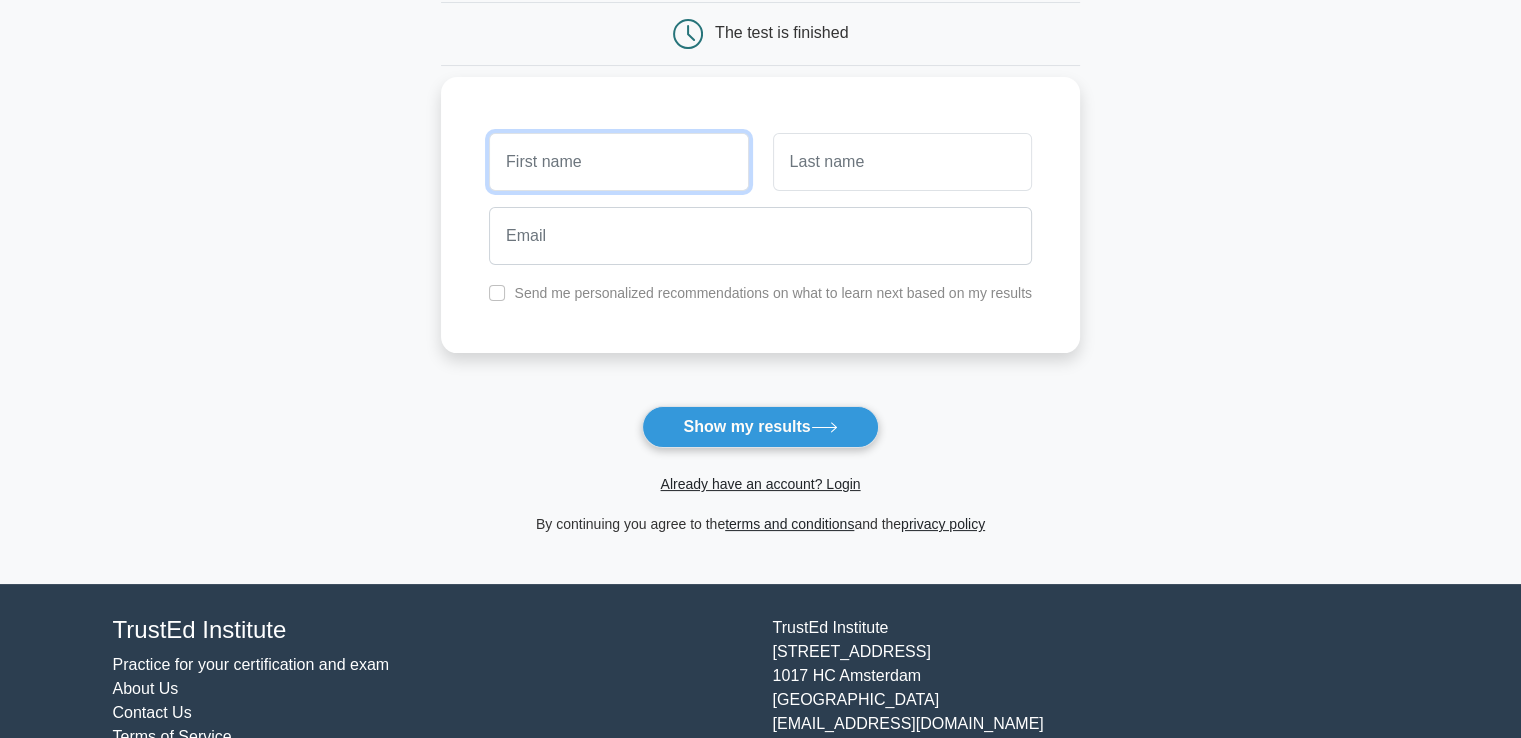 click at bounding box center (618, 162) 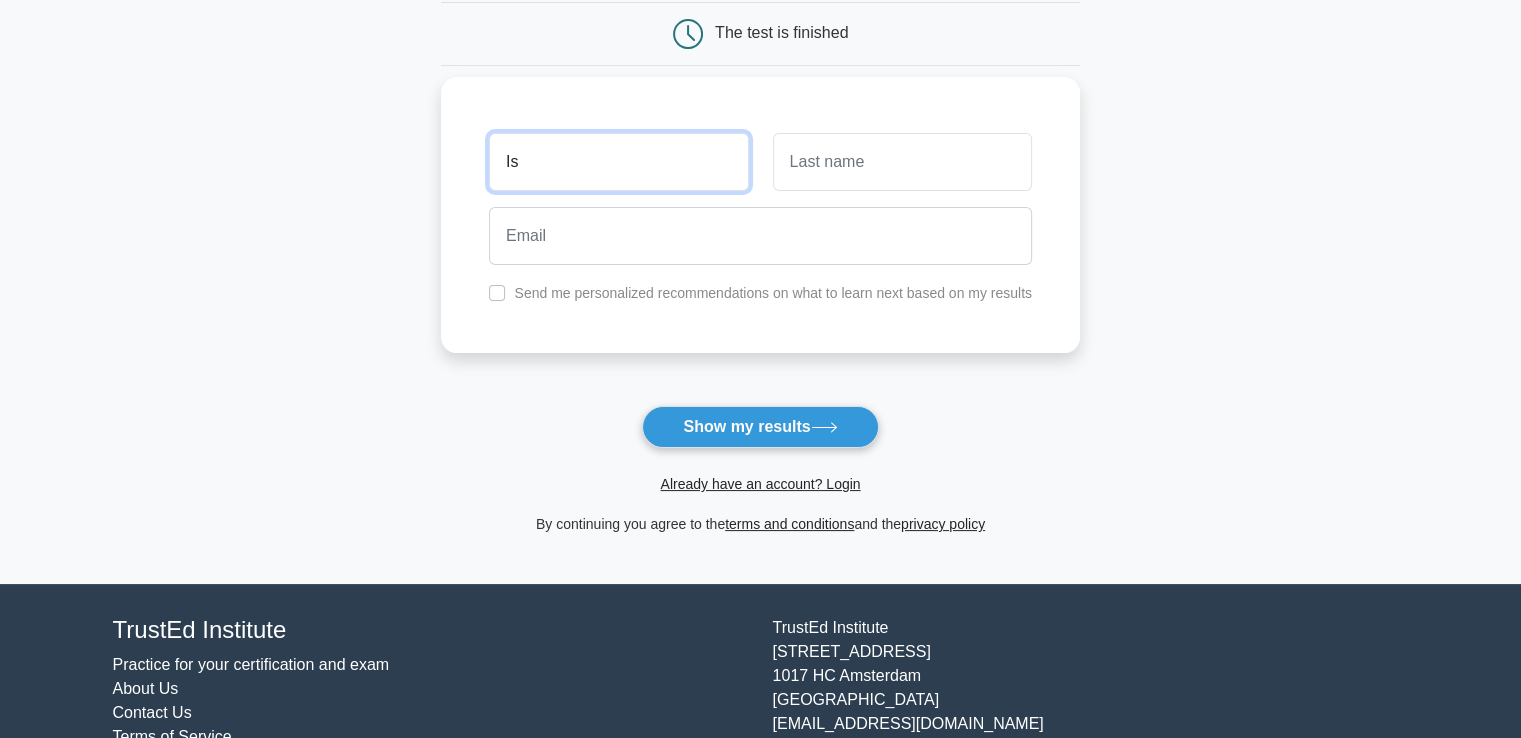 type on "I" 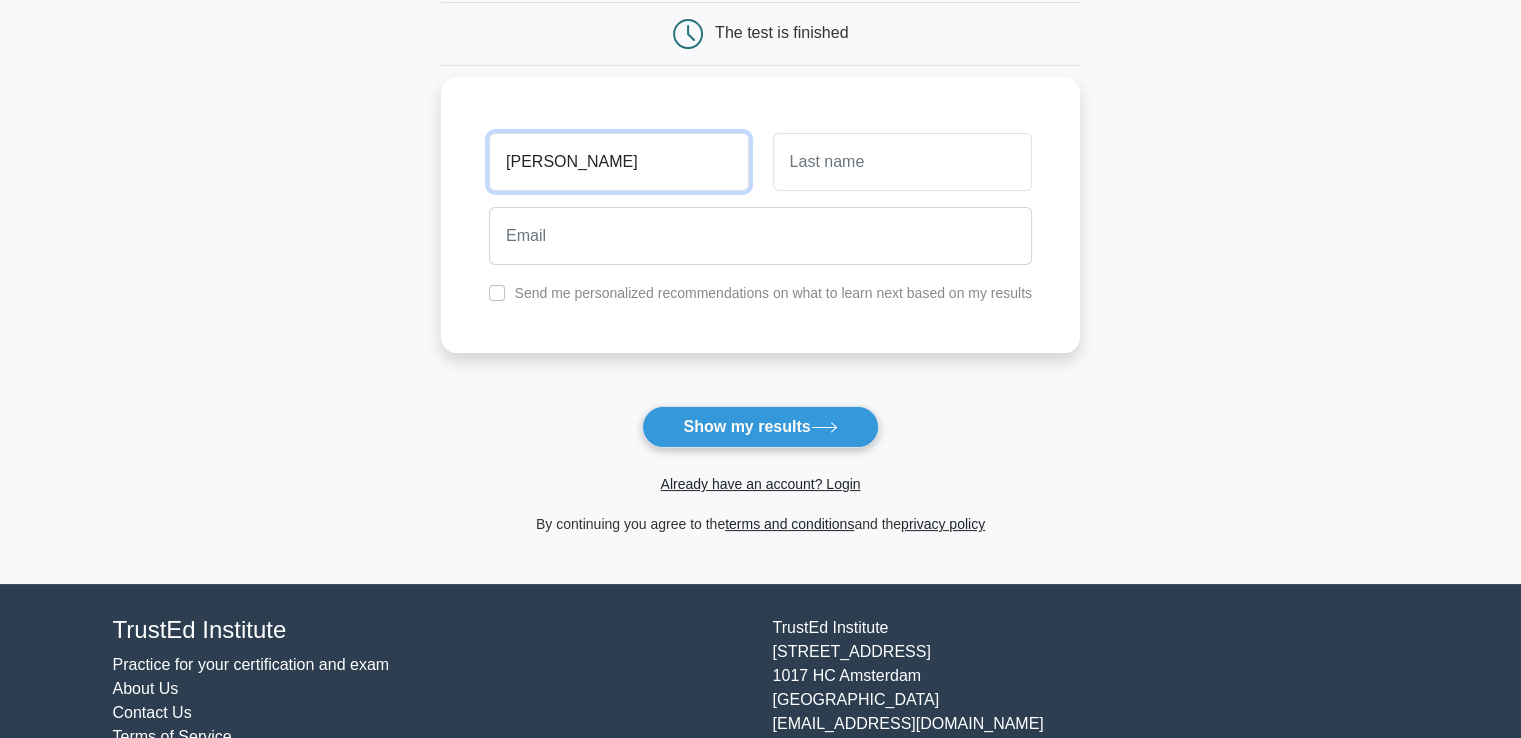 type on "Miguel" 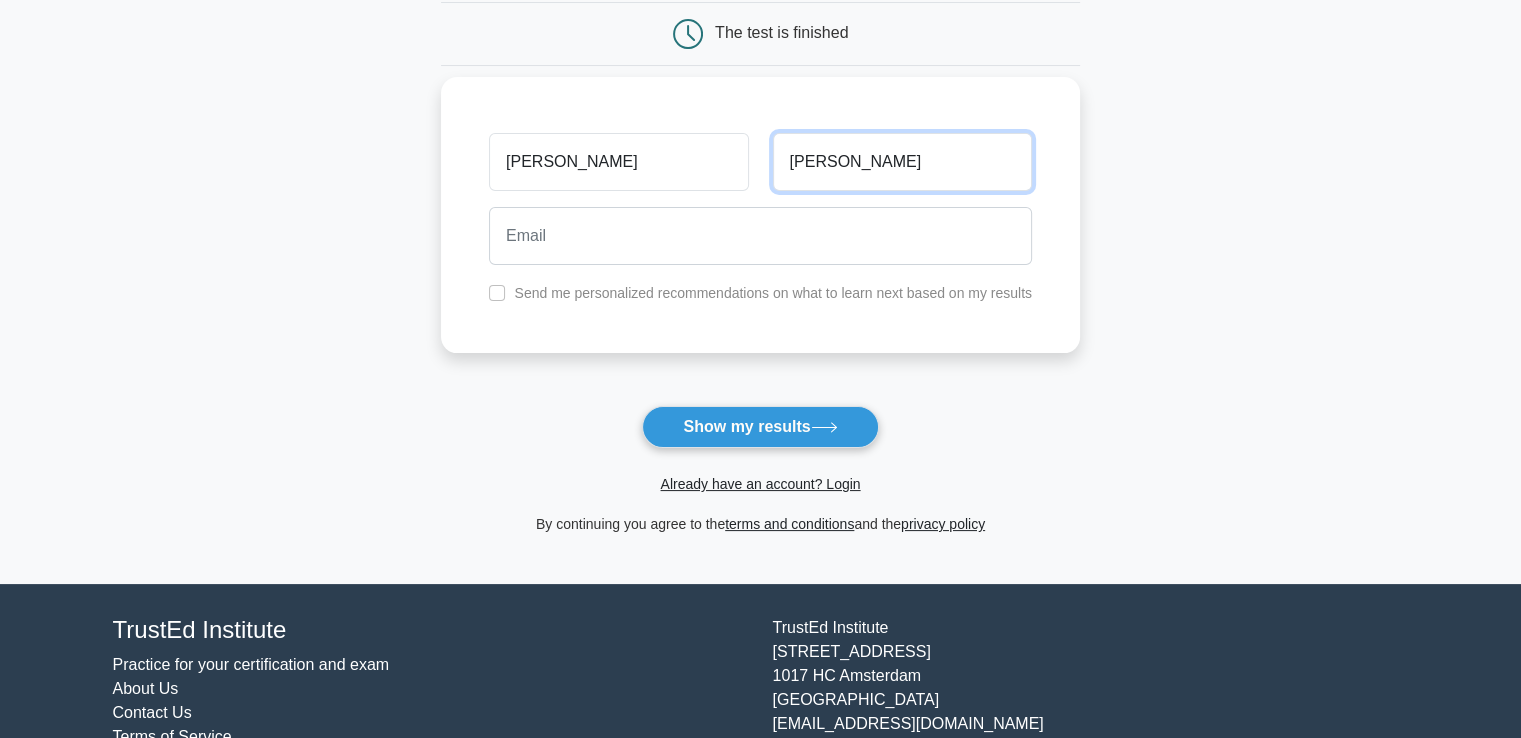 type on "Suarez" 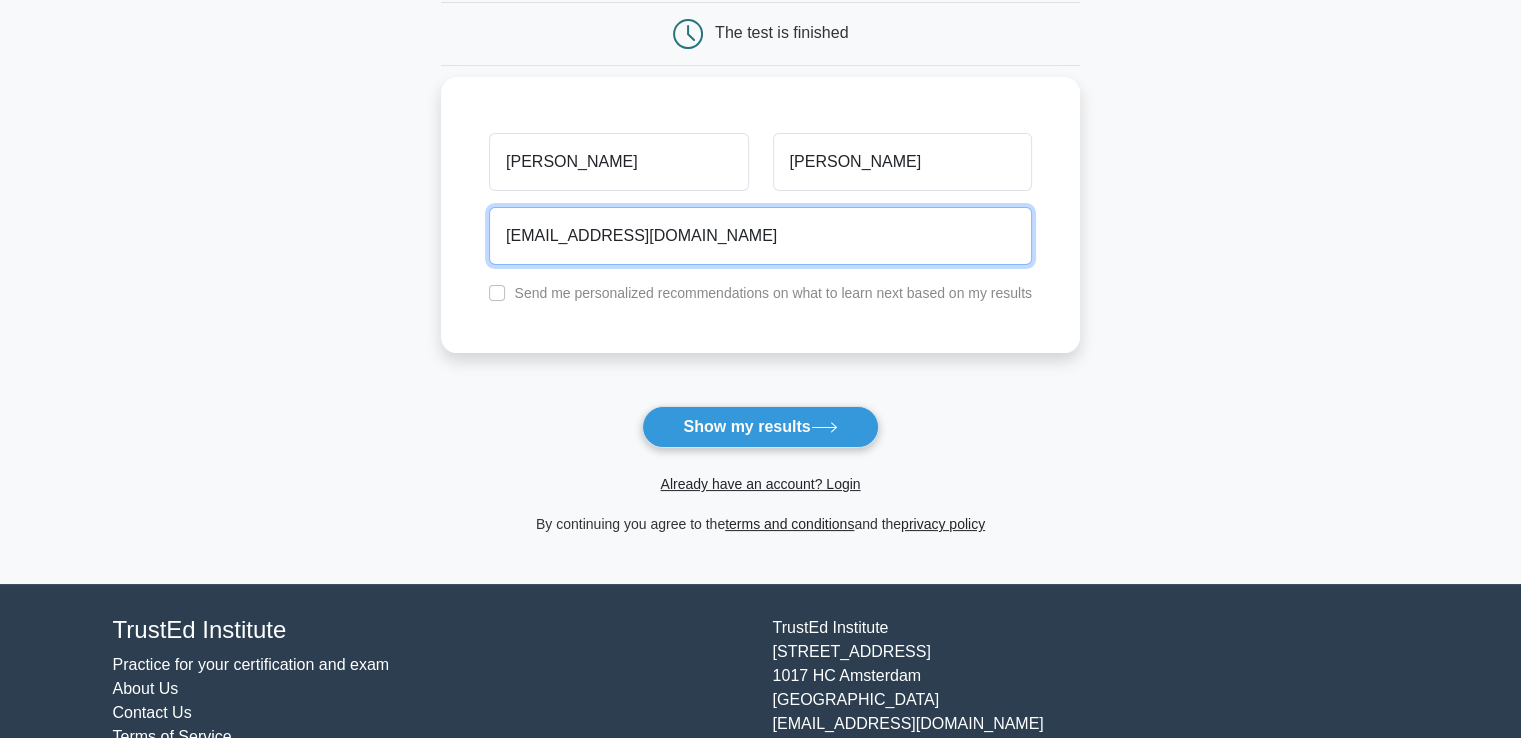 type on "iscamedu49@gmail.com" 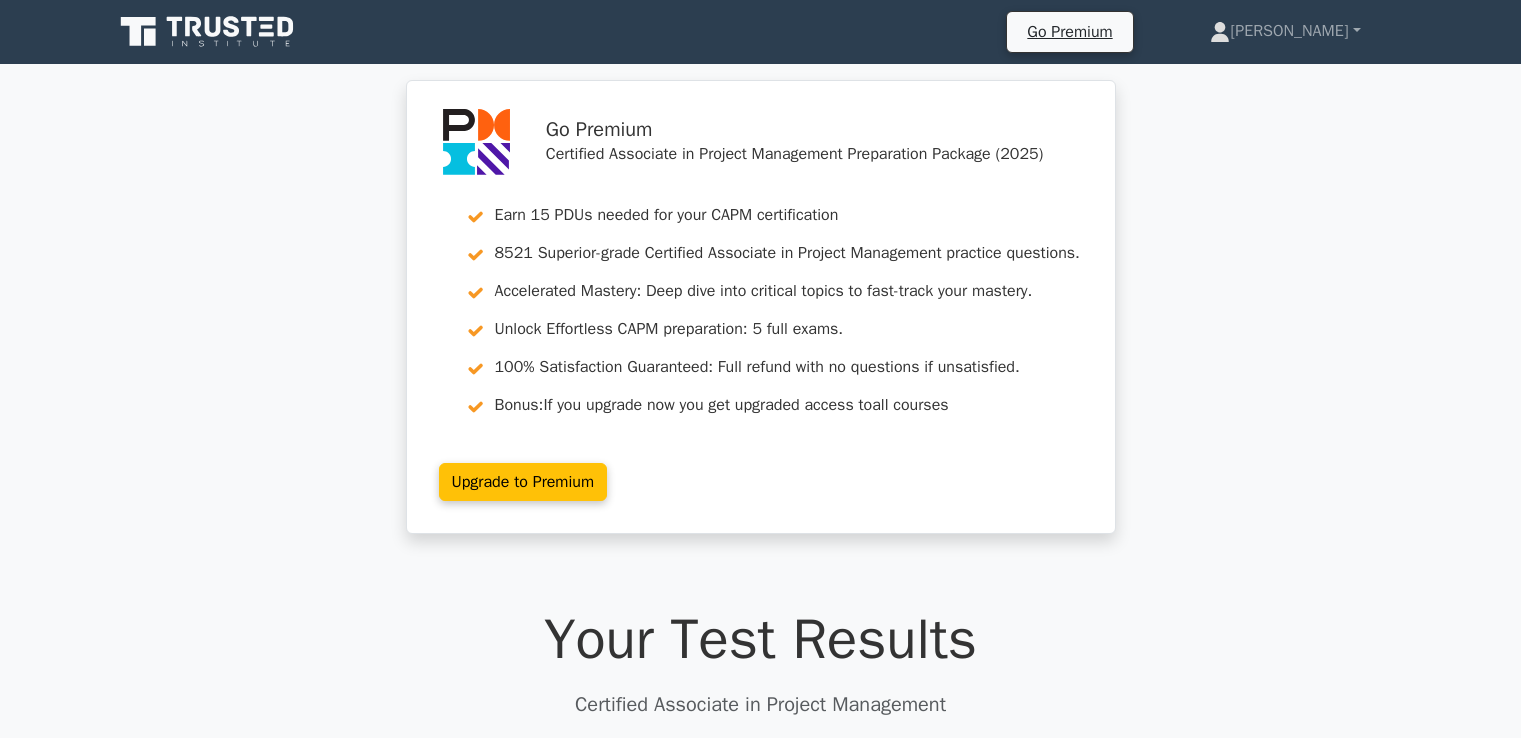 scroll, scrollTop: 0, scrollLeft: 0, axis: both 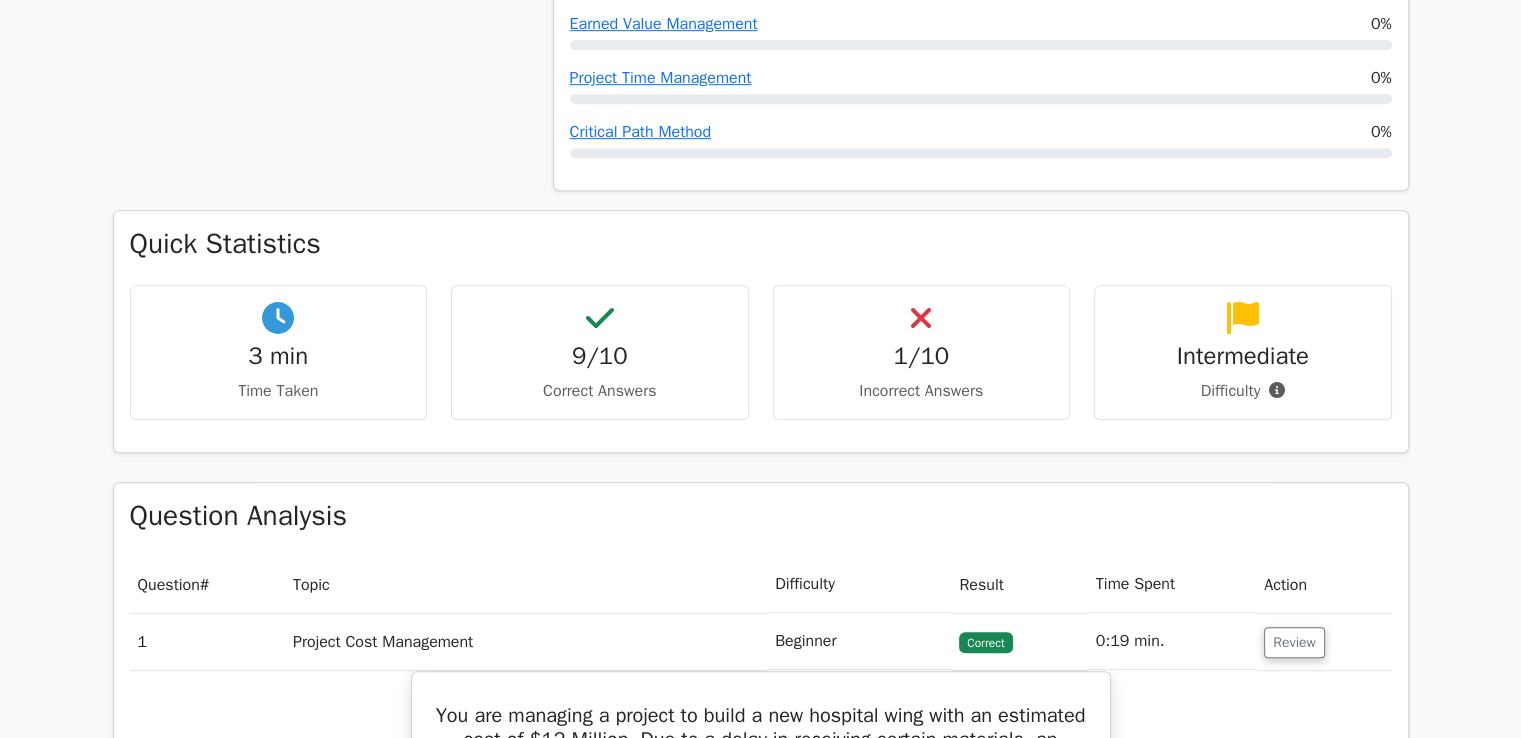 click on "1/10" at bounding box center [922, 356] 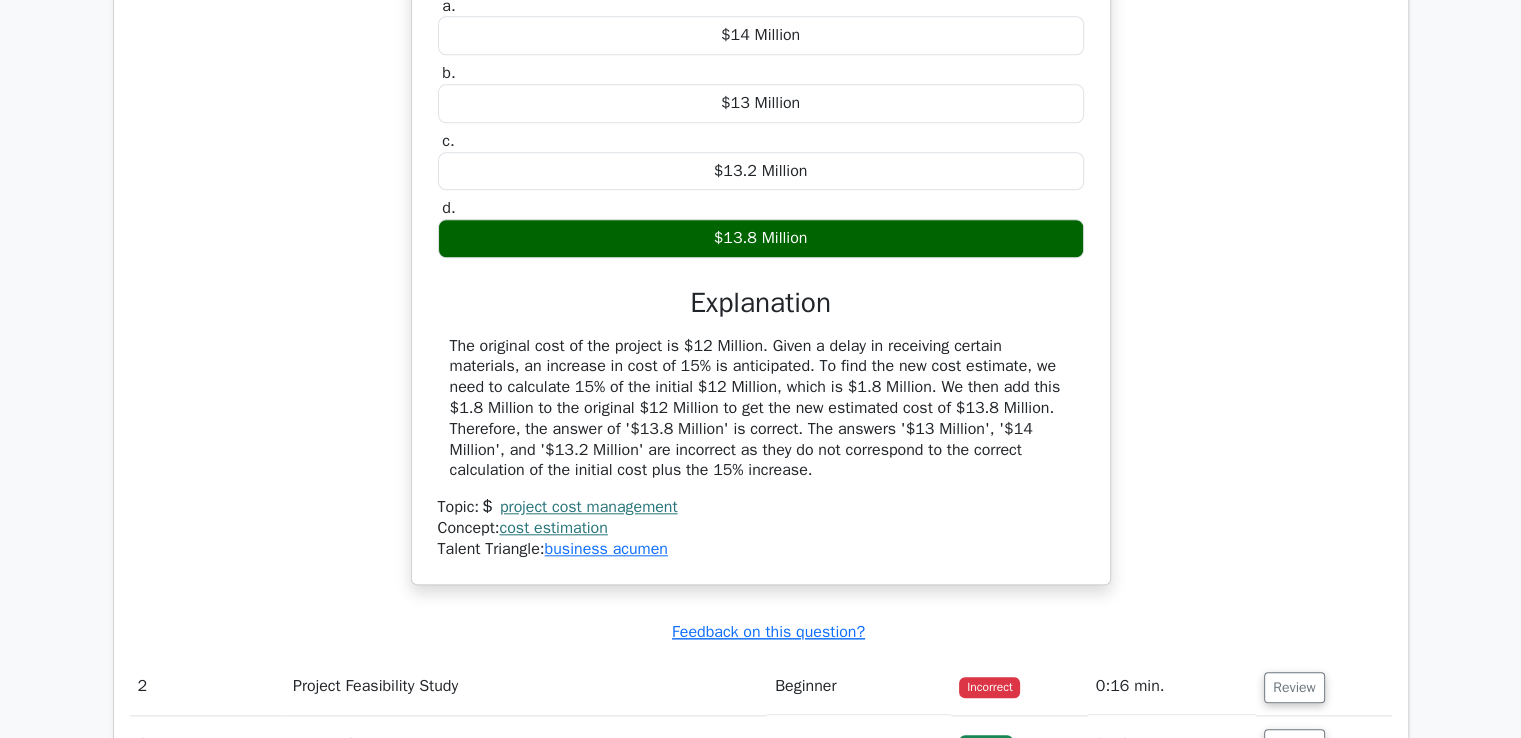 scroll, scrollTop: 2300, scrollLeft: 0, axis: vertical 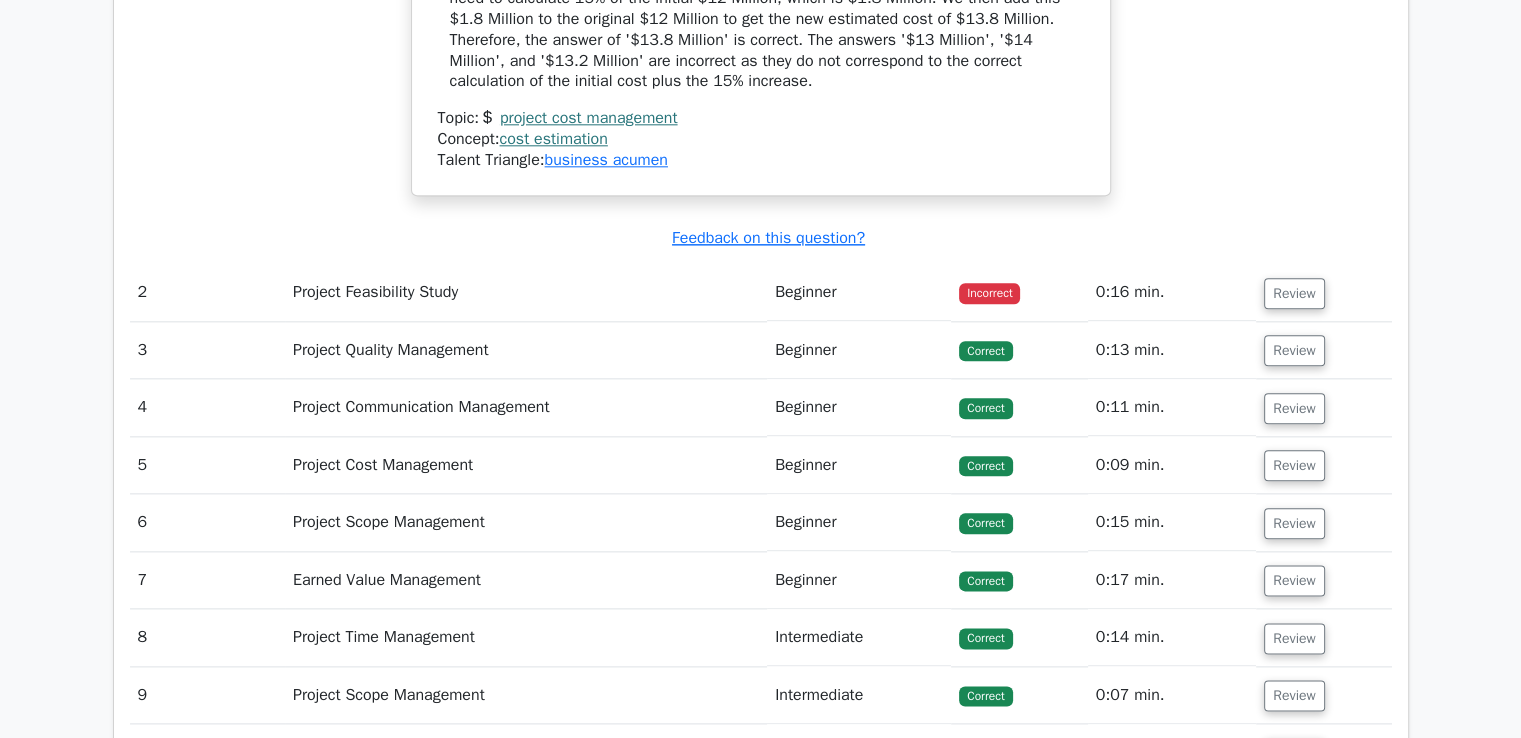 click on "Project Feasibility Study" at bounding box center [526, 292] 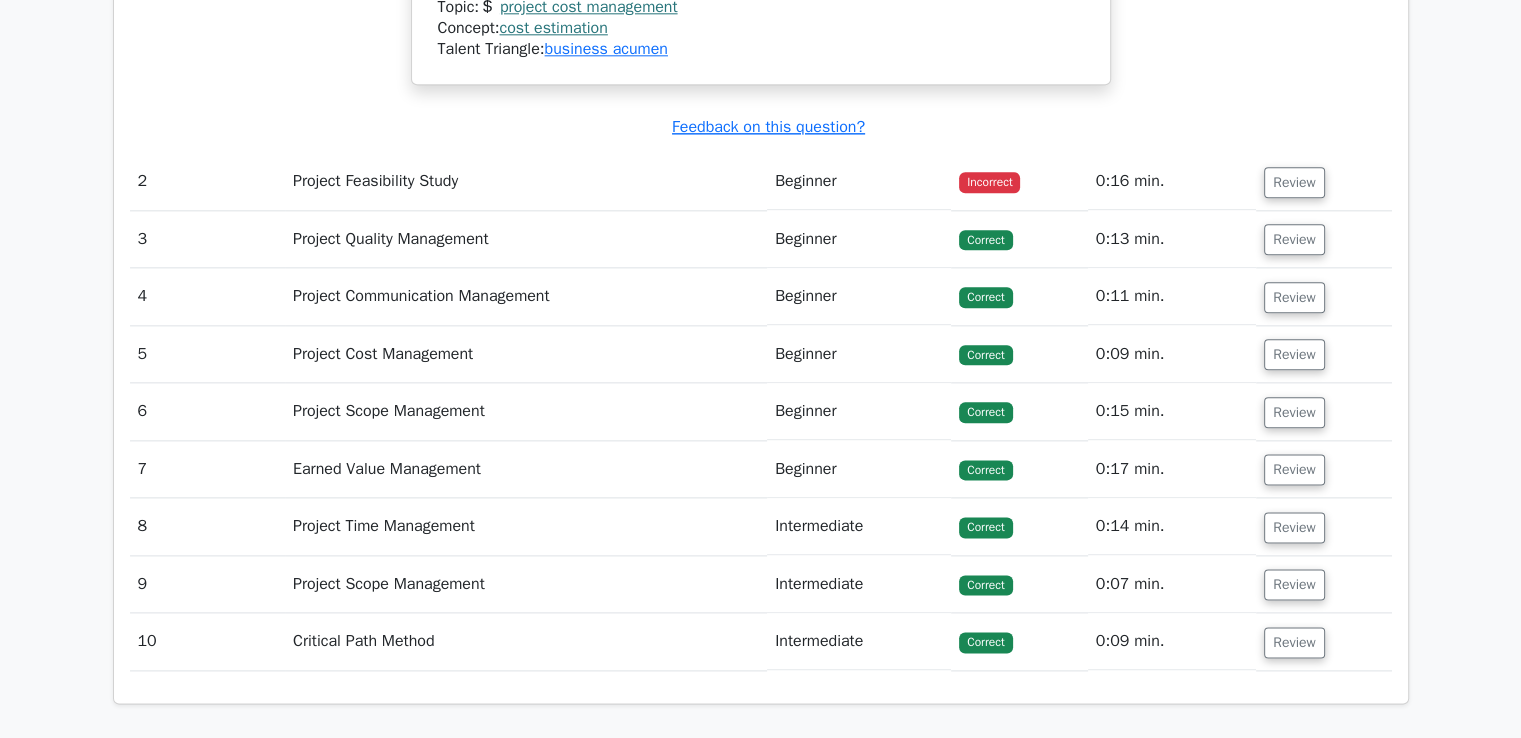scroll, scrollTop: 2409, scrollLeft: 0, axis: vertical 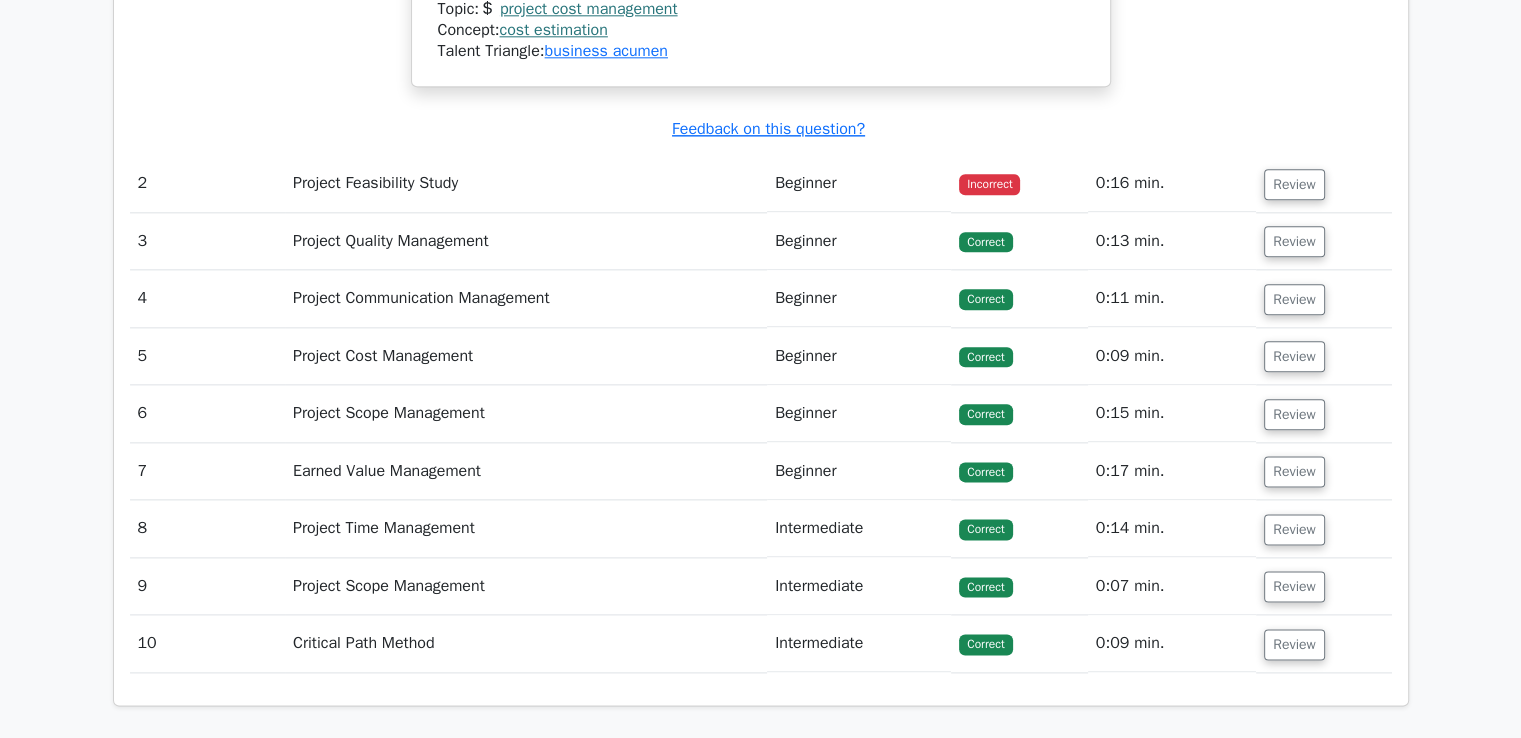 click on "Review" at bounding box center (1323, 183) 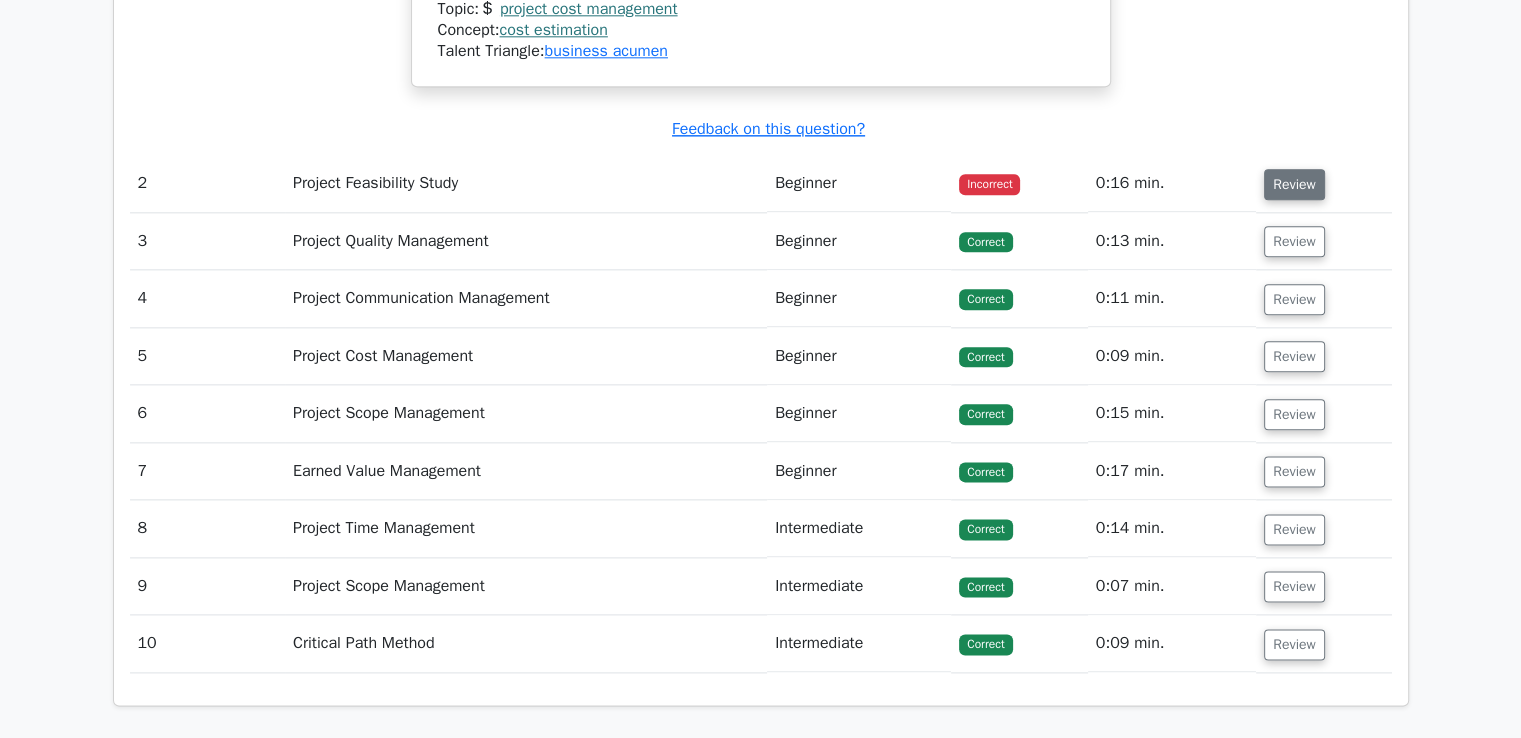 click on "Review" at bounding box center [1294, 184] 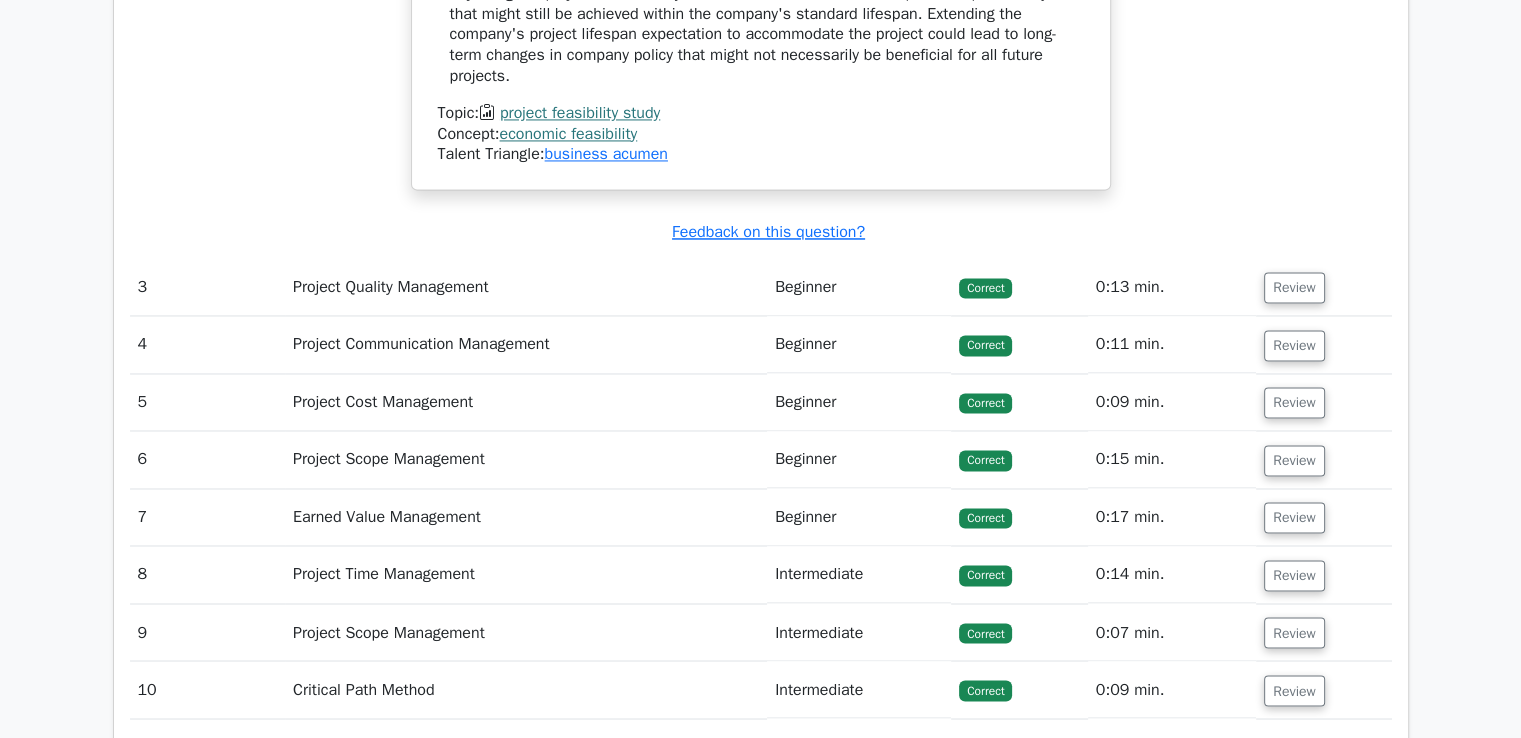 scroll, scrollTop: 3209, scrollLeft: 0, axis: vertical 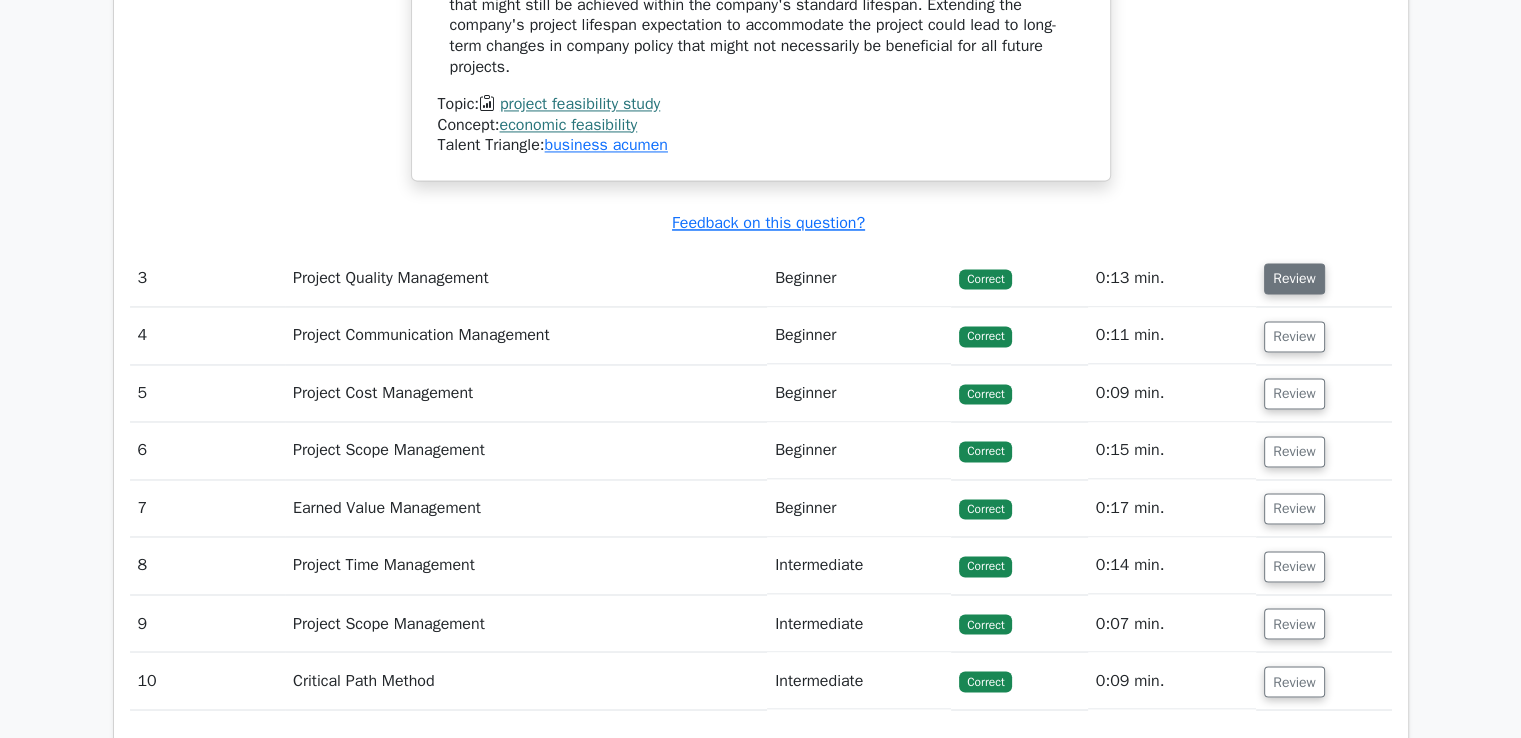 click on "Review" at bounding box center (1294, 278) 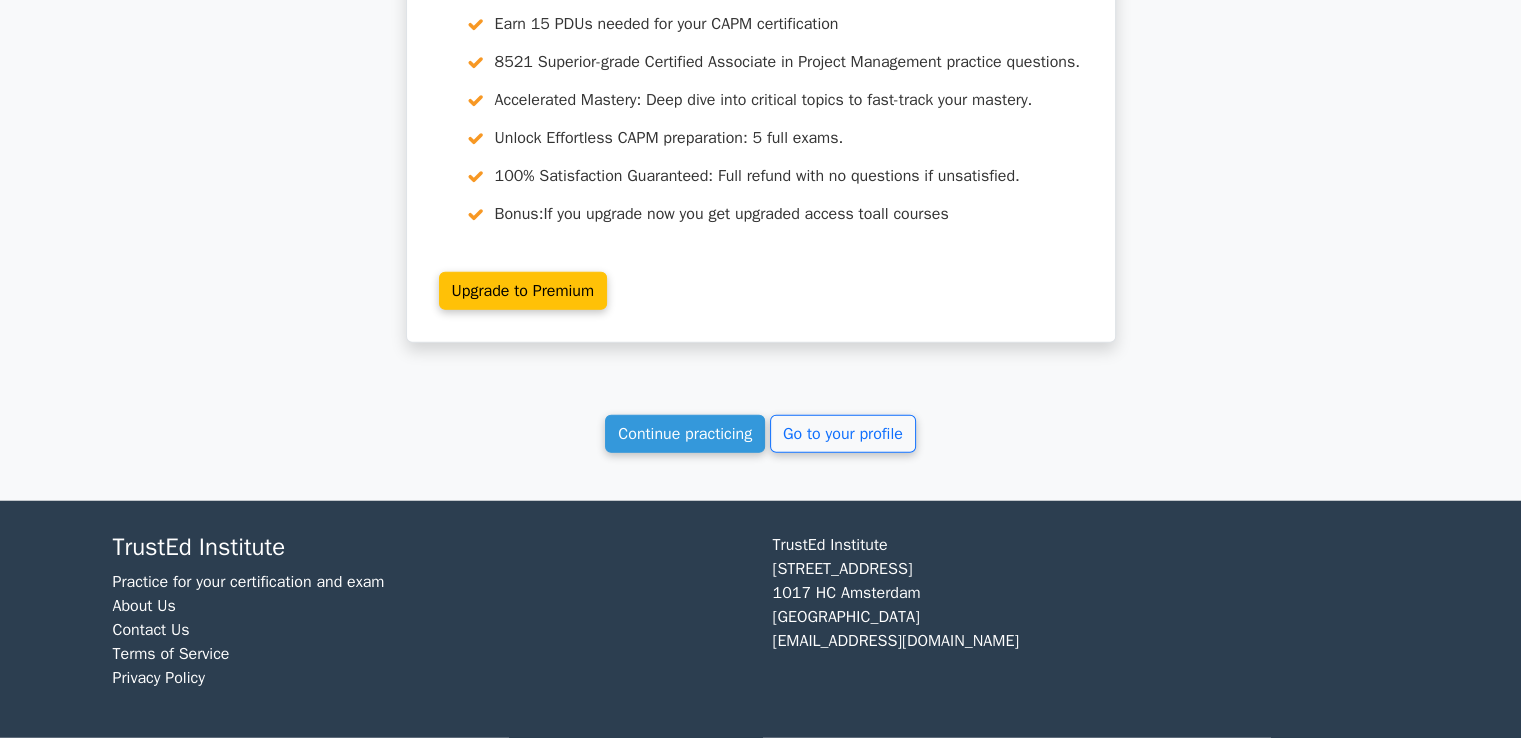 scroll, scrollTop: 5024, scrollLeft: 0, axis: vertical 